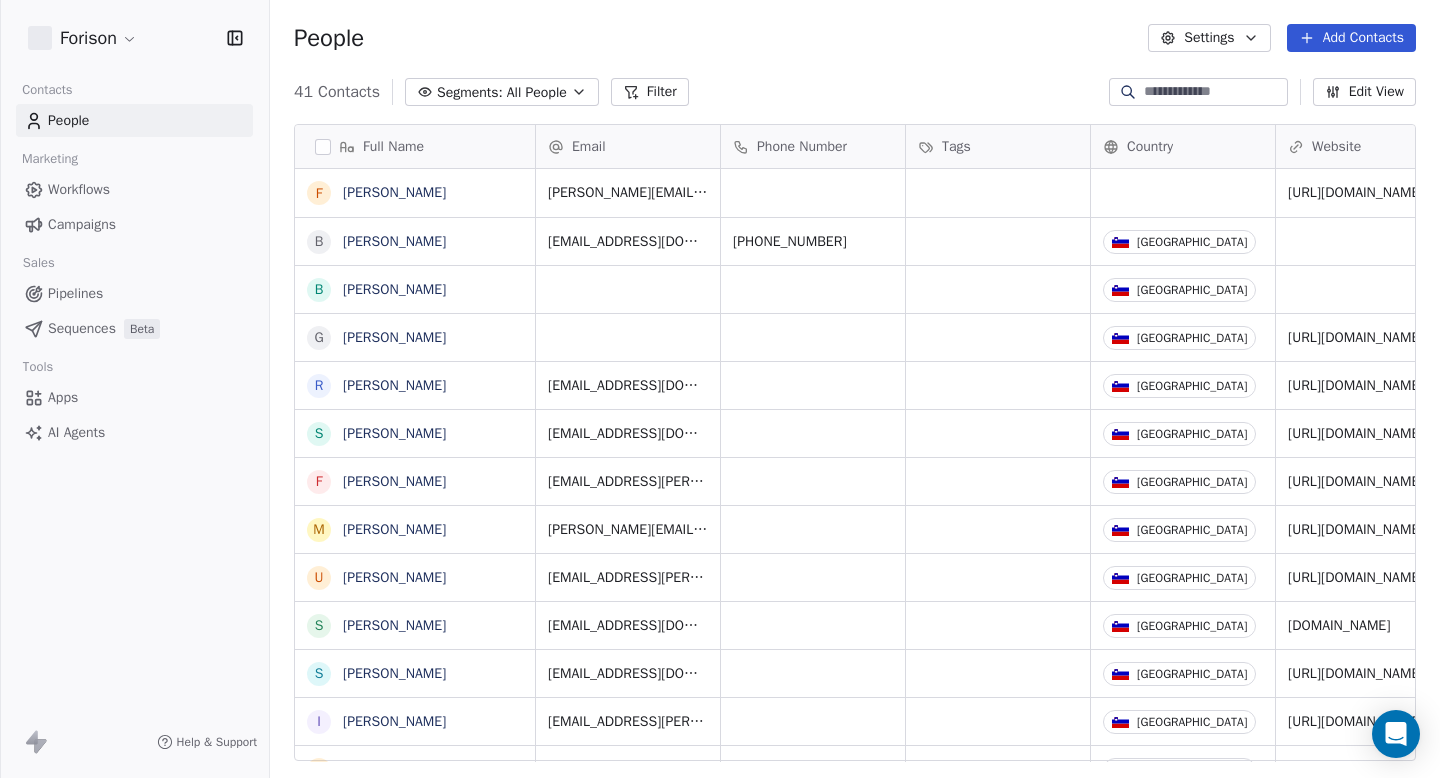 scroll, scrollTop: 0, scrollLeft: 0, axis: both 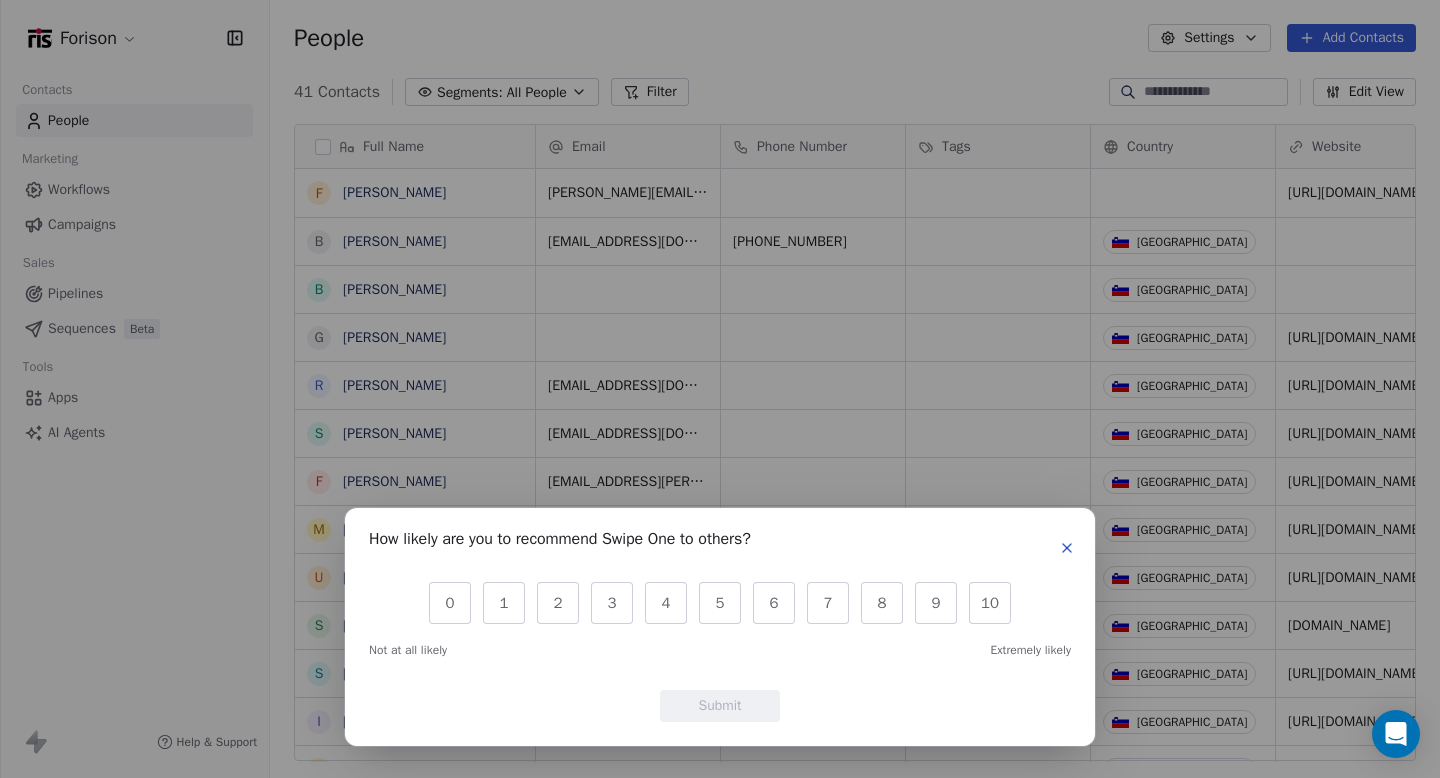 click 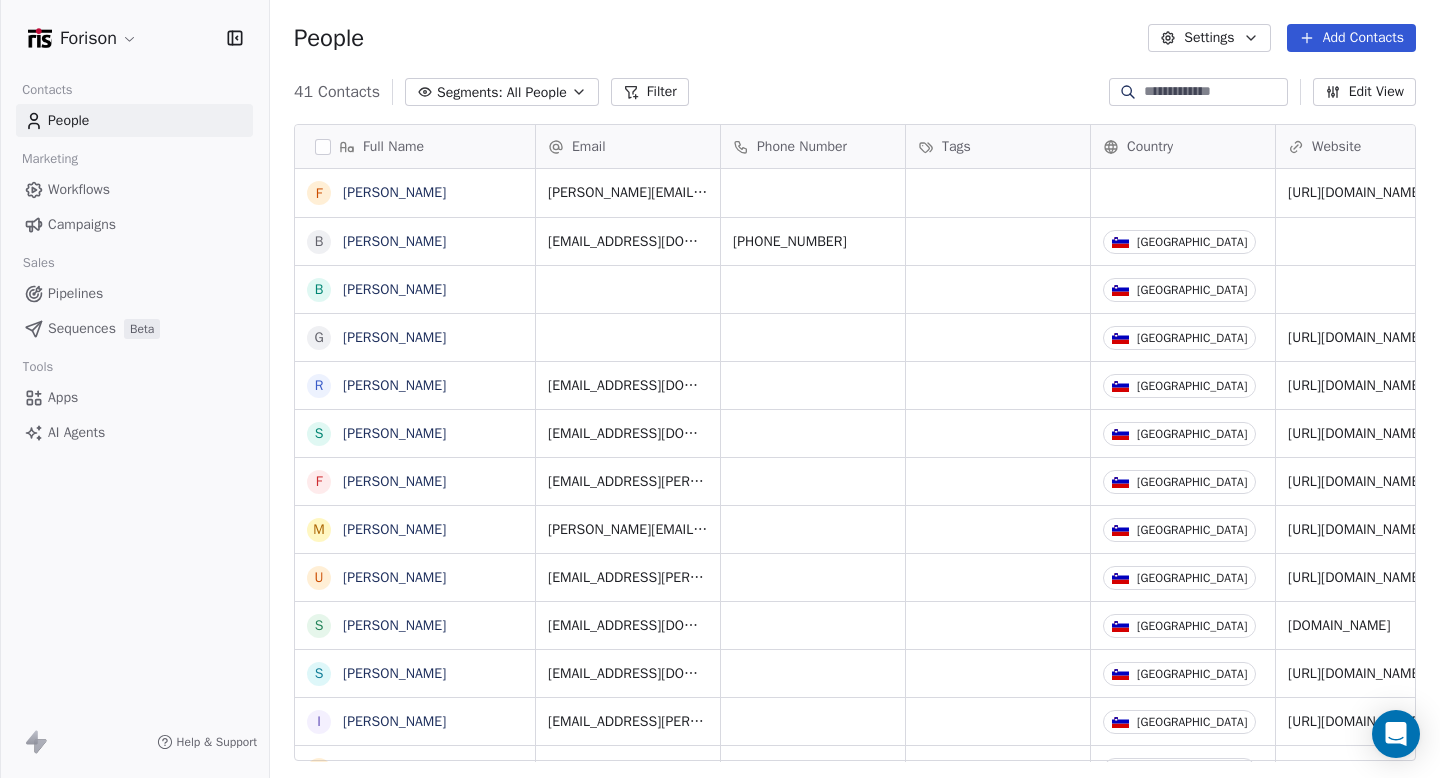 click on "Forison Contacts People Marketing Workflows Campaigns Sales Pipelines Sequences Beta Tools Apps AI Agents Help & Support People Settings  Add Contacts 41 Contacts Segments: All People Filter  Edit View Tag Add to Sequence Export Full Name F [PERSON_NAME] B [PERSON_NAME] B [PERSON_NAME] G [PERSON_NAME] R Rok [PERSON_NAME] S [PERSON_NAME] F [PERSON_NAME] M [PERSON_NAME] U [PERSON_NAME] S [PERSON_NAME] [PERSON_NAME] I [PERSON_NAME] S [PERSON_NAME] b bibianko [PERSON_NAME] R [PERSON_NAME] U [PERSON_NAME] B [PERSON_NAME] M [PERSON_NAME] M [PERSON_NAME] M [PERSON_NAME] J Jaka Trtnik D Dragana Vrejic M [PERSON_NAME] K [PERSON_NAME] M [PERSON_NAME] I [PERSON_NAME] I [PERSON_NAME] G [PERSON_NAME] P [PERSON_NAME] V [PERSON_NAME] M [PERSON_NAME] G [PERSON_NAME] A [PERSON_NAME] Email Phone Number Tags Country Website Job Title Status Contact Source [PERSON_NAME][EMAIL_ADDRESS][DOMAIN_NAME] [URL][DOMAIN_NAME] [DOMAIN_NAME][EMAIL_ADDRESS][DOMAIN_NAME] [PHONE_NUMBER] [GEOGRAPHIC_DATA] [GEOGRAPHIC_DATA] Warehouse Manager [GEOGRAPHIC_DATA] [URL][DOMAIN_NAME]" at bounding box center (720, 464) 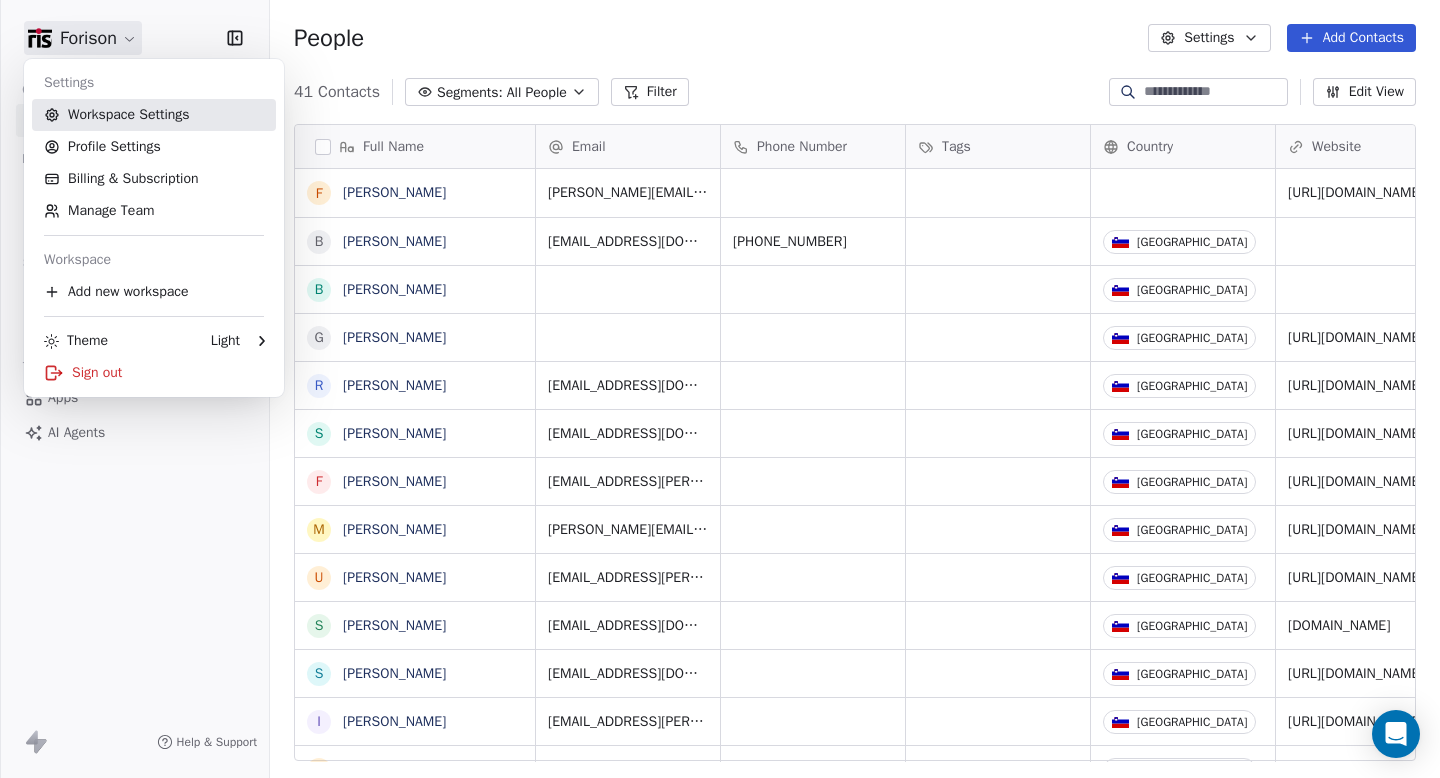 click on "Workspace Settings" at bounding box center [154, 115] 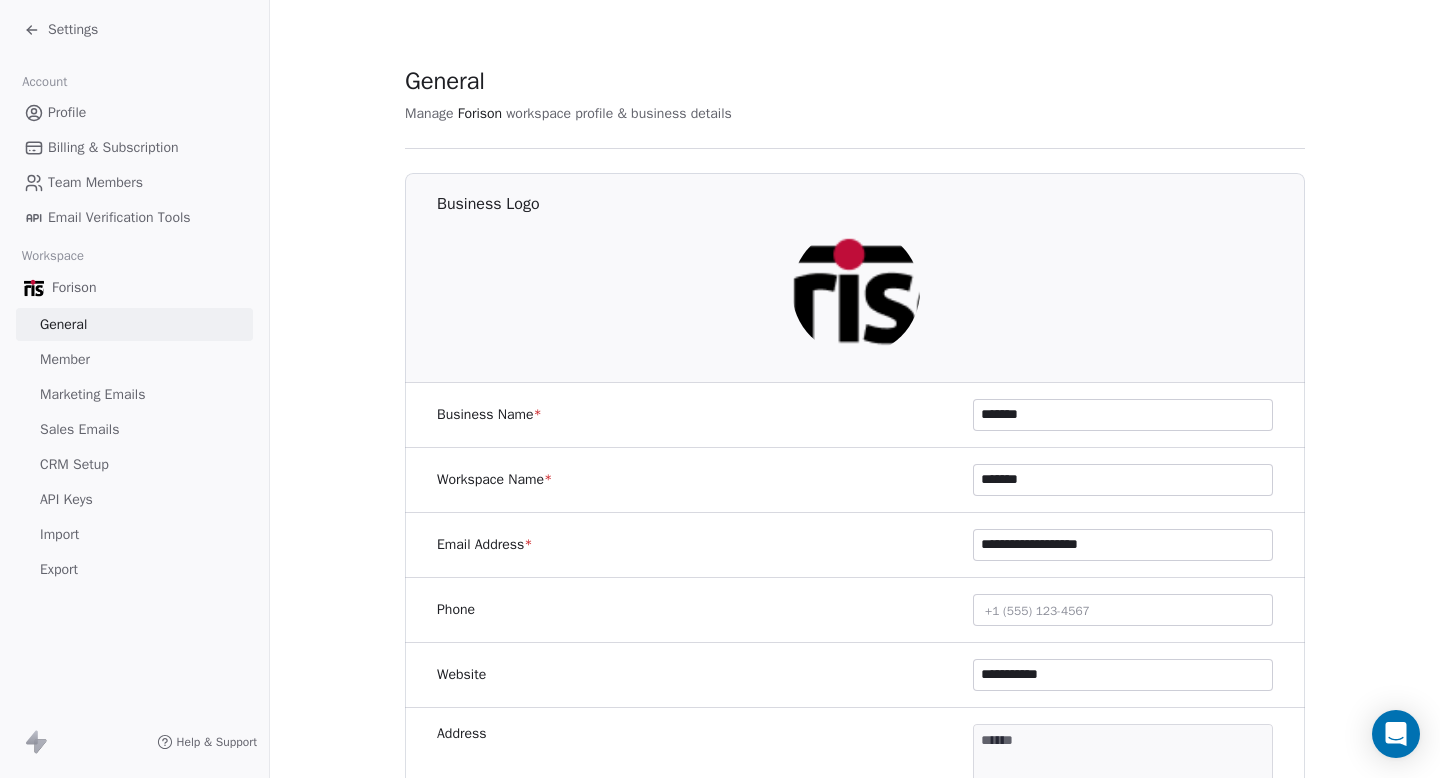 click on "Marketing Emails" at bounding box center (92, 394) 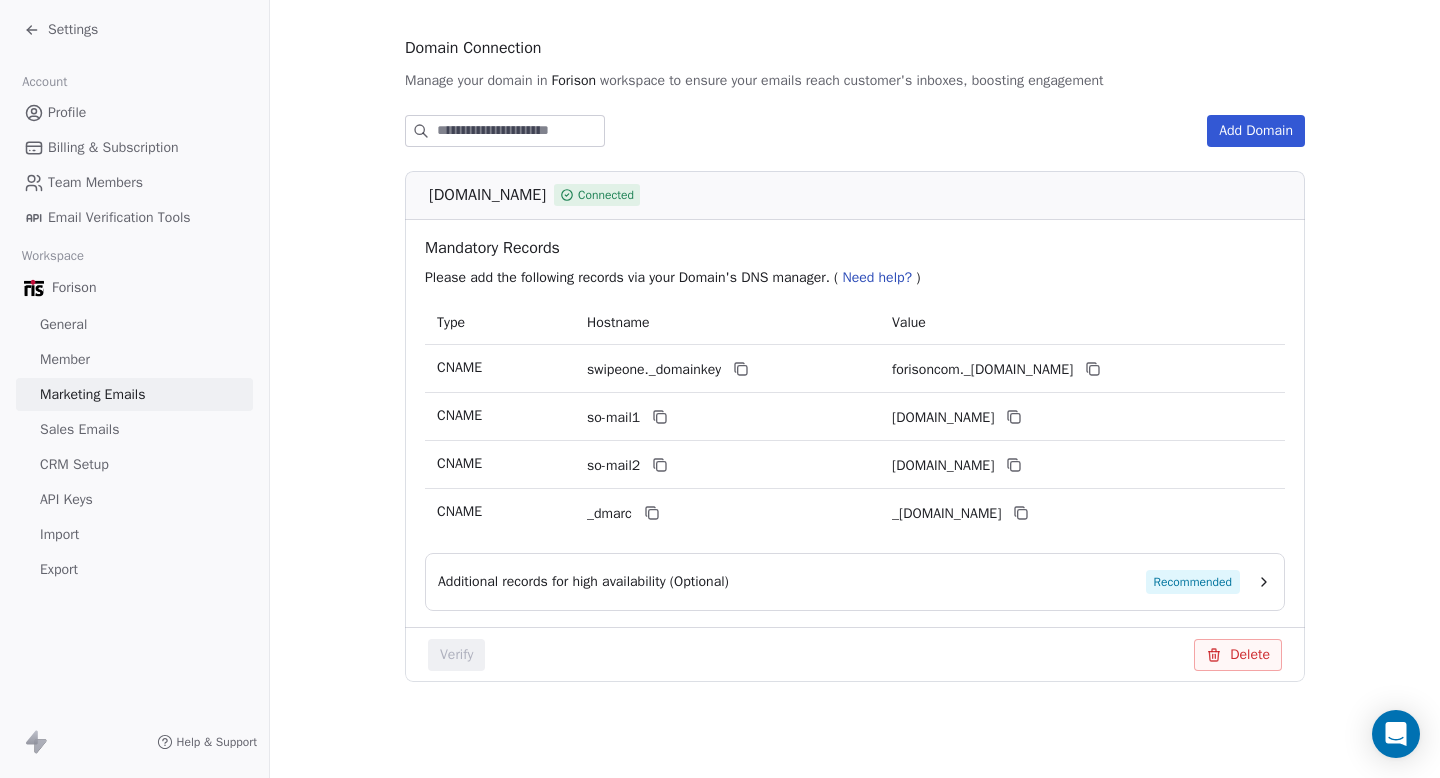 scroll, scrollTop: 0, scrollLeft: 0, axis: both 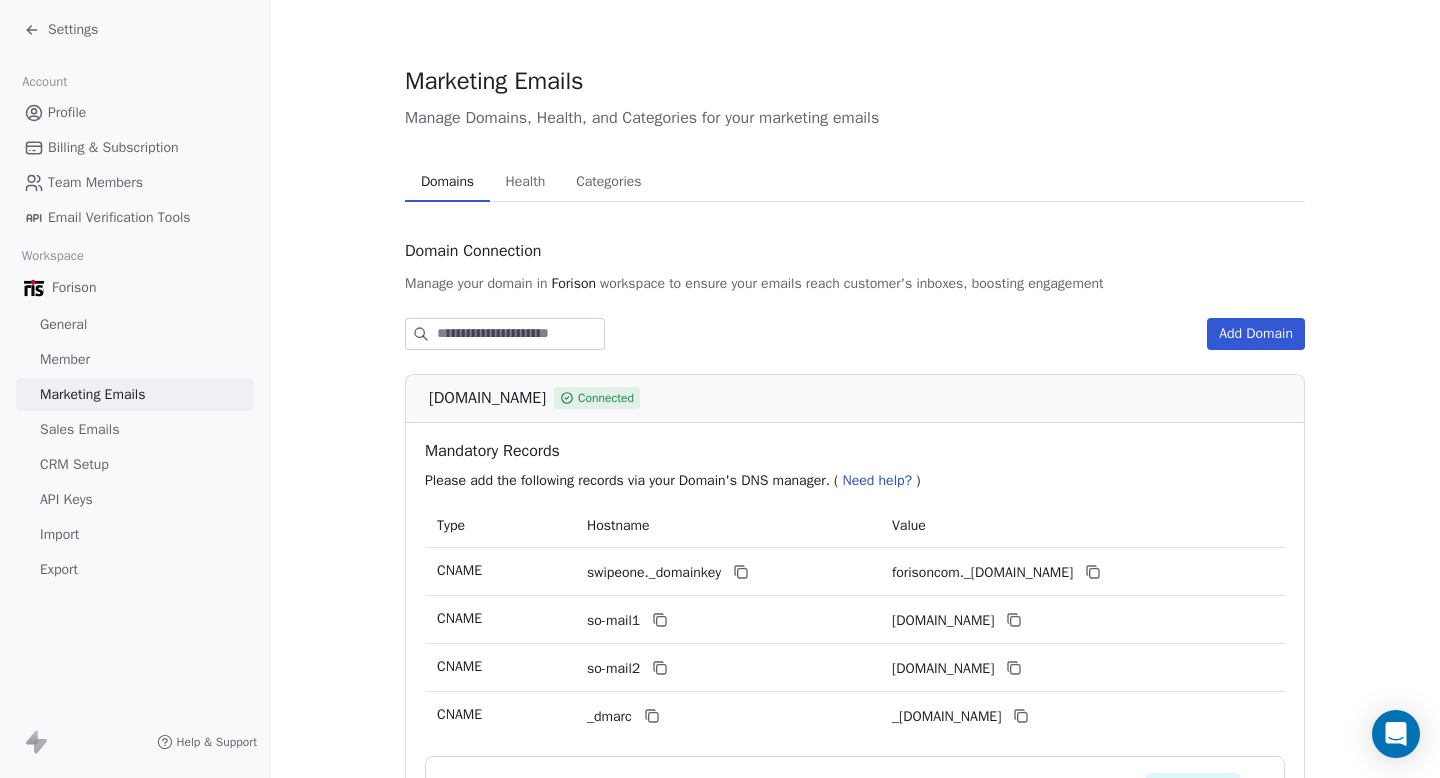 click on "Health" at bounding box center (526, 182) 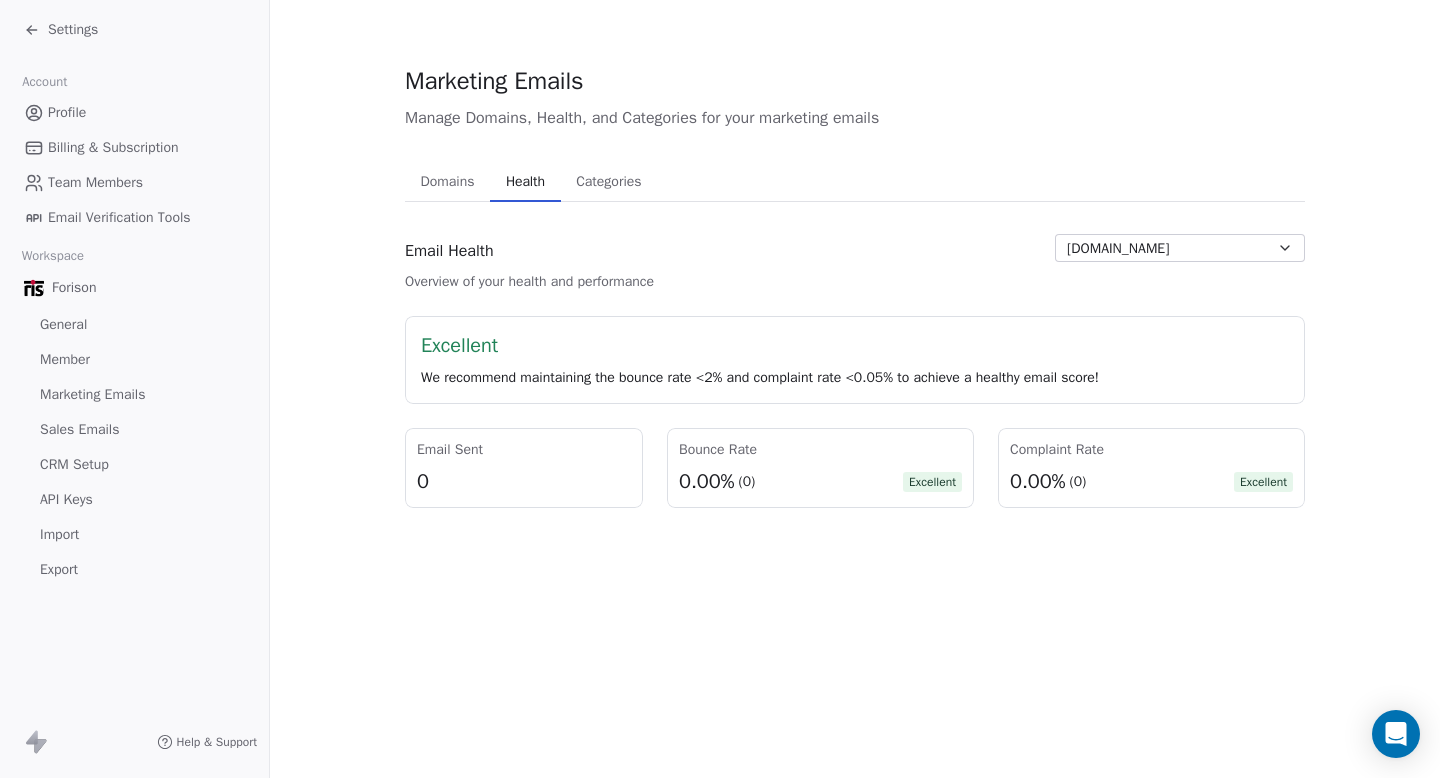 click on "Categories Categories" at bounding box center [609, 182] 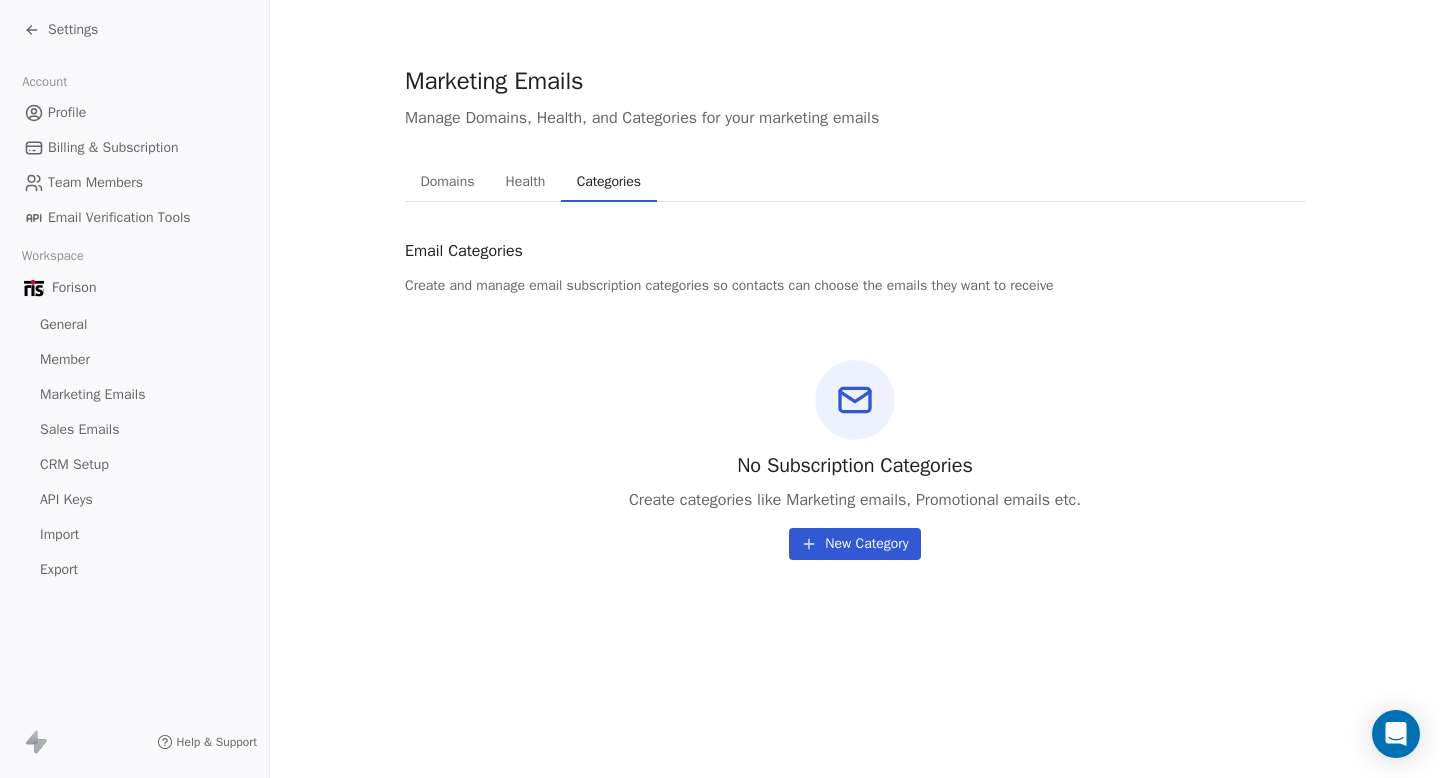 click on "CRM Setup" at bounding box center (74, 464) 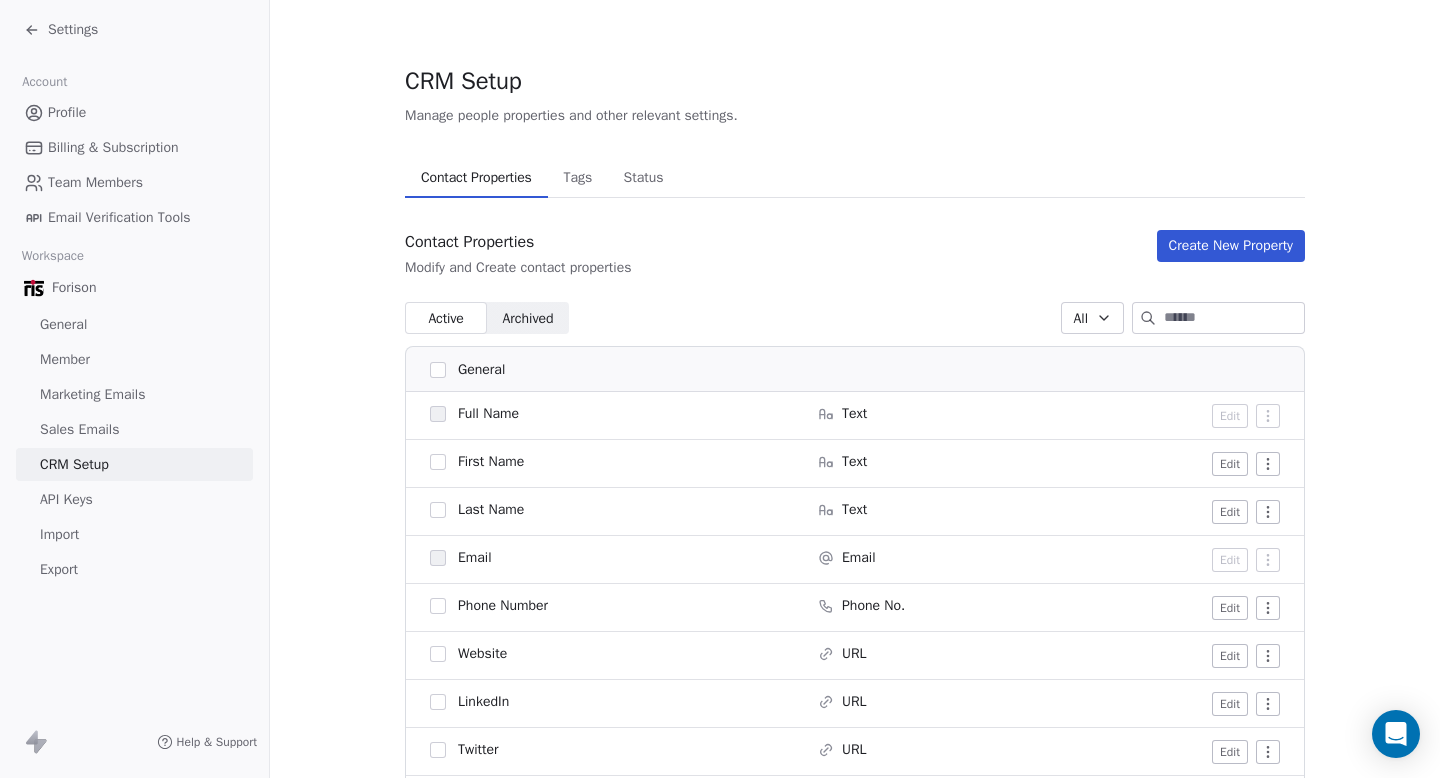 click on "API Keys" at bounding box center [66, 499] 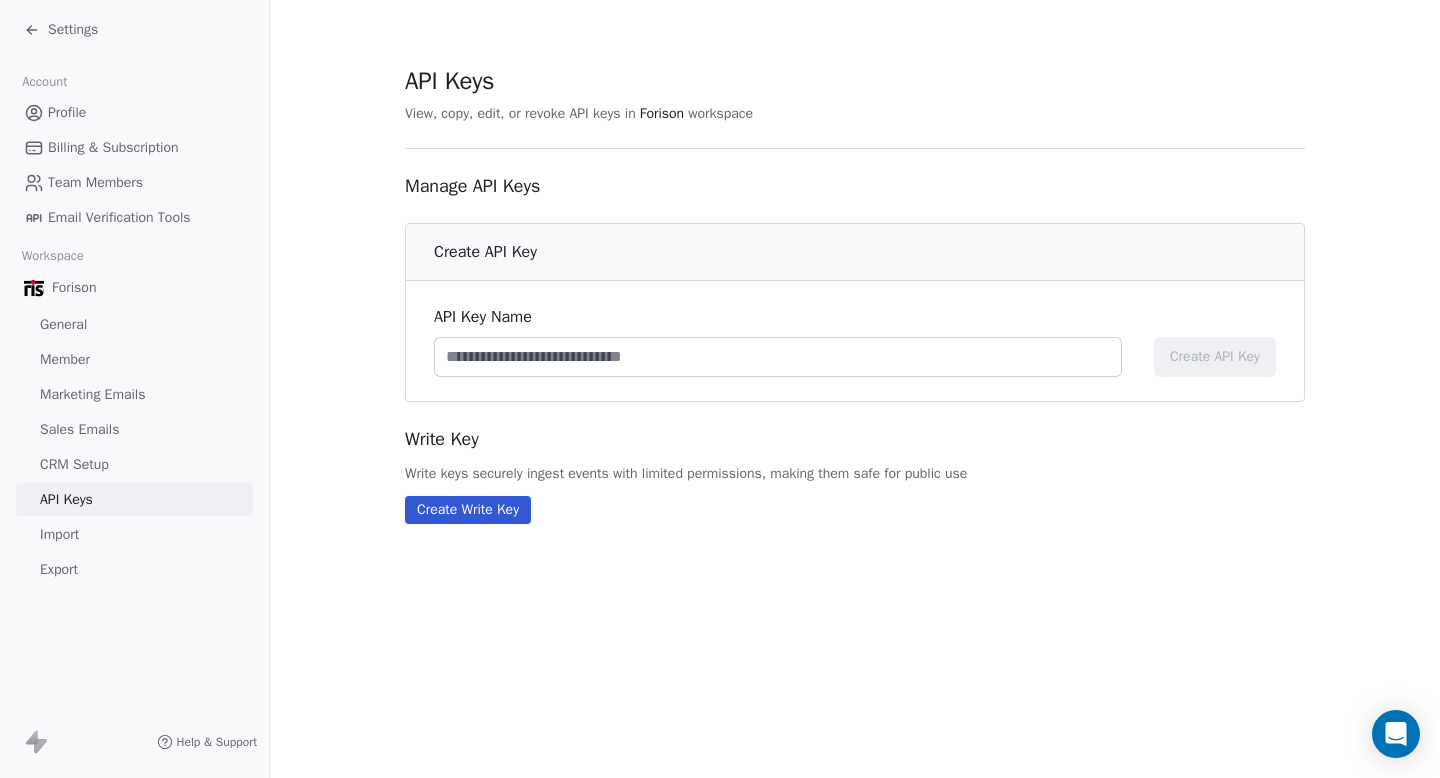 click on "General" at bounding box center [63, 324] 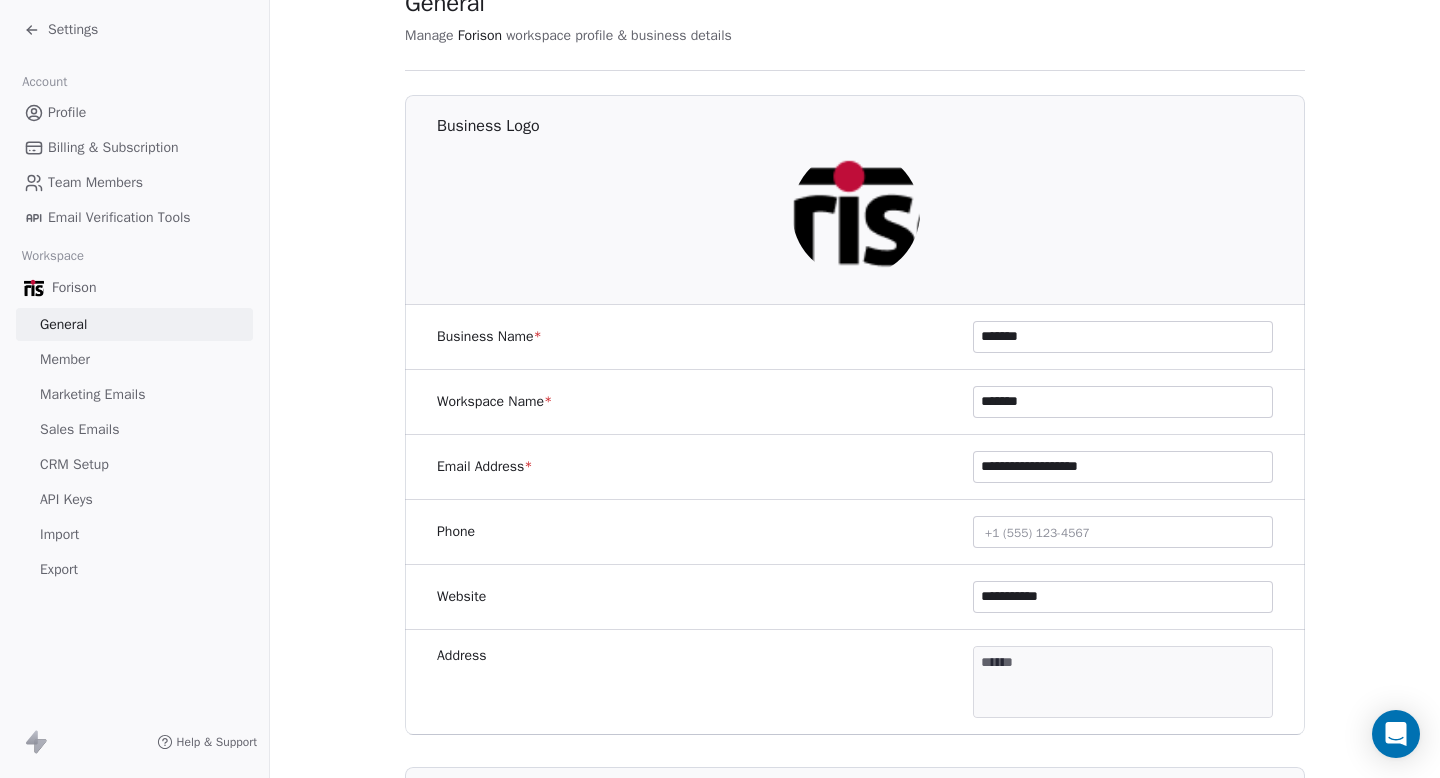 scroll, scrollTop: 1094, scrollLeft: 0, axis: vertical 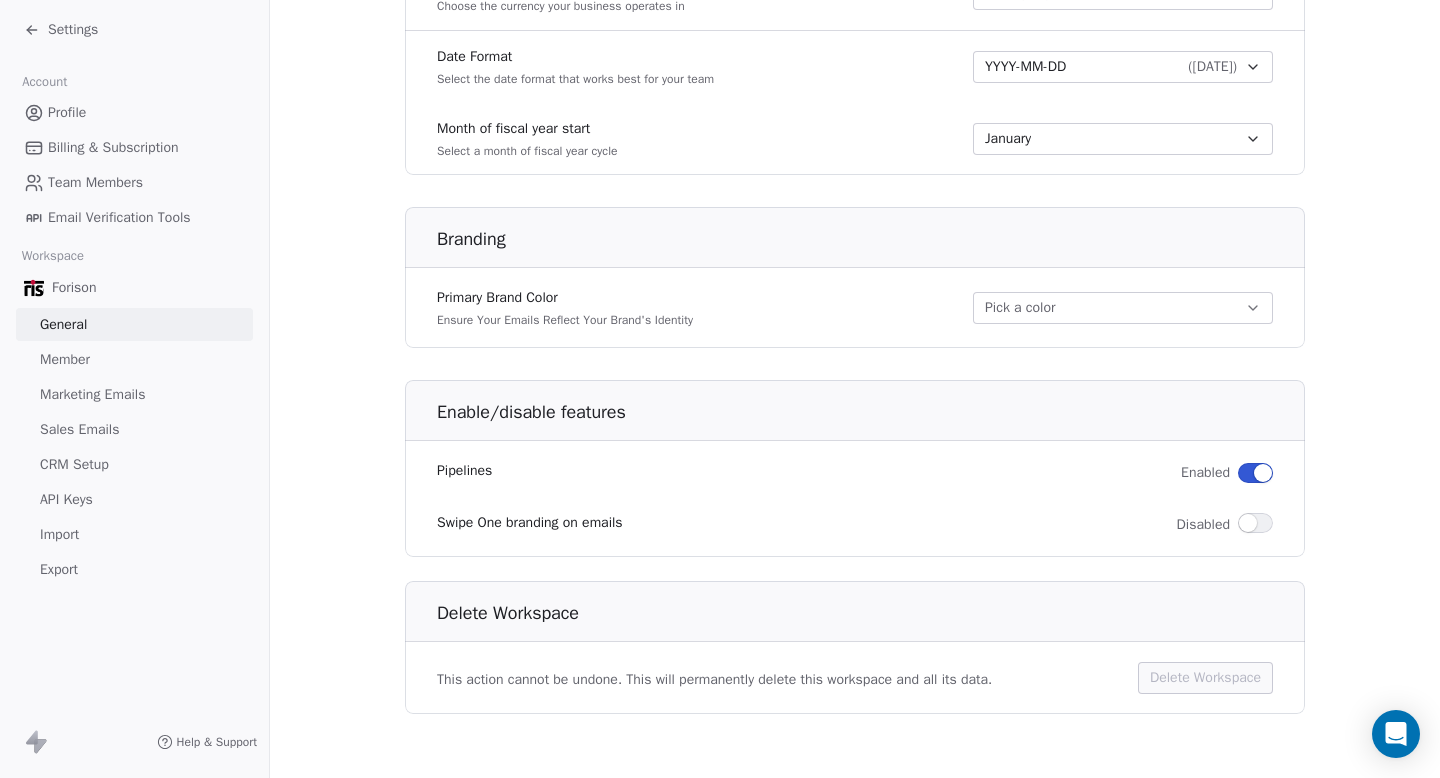 click on "Pick a color" at bounding box center (1123, 308) 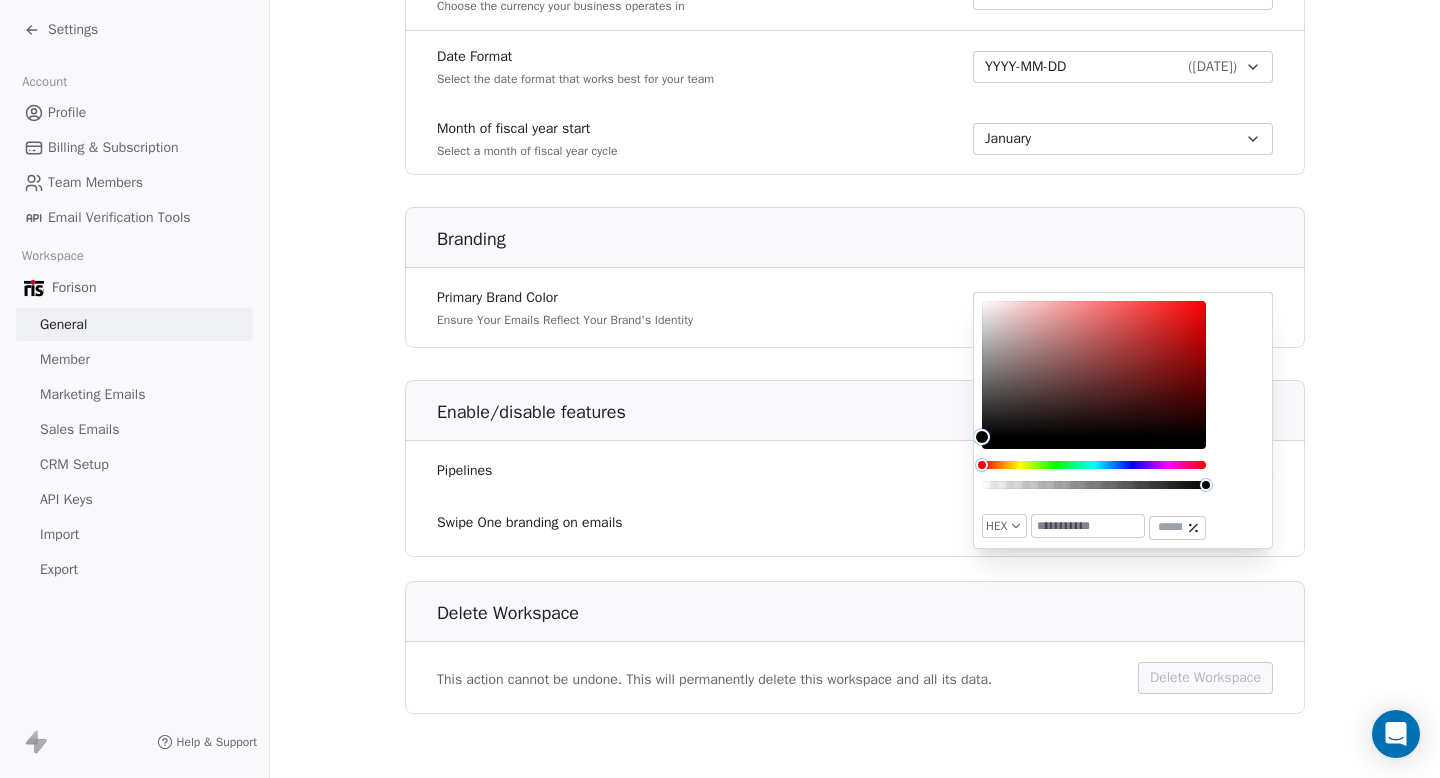 click on "Primary Brand Color Ensure Your Emails Reflect Your Brand's Identity Pick a color" at bounding box center [855, 308] 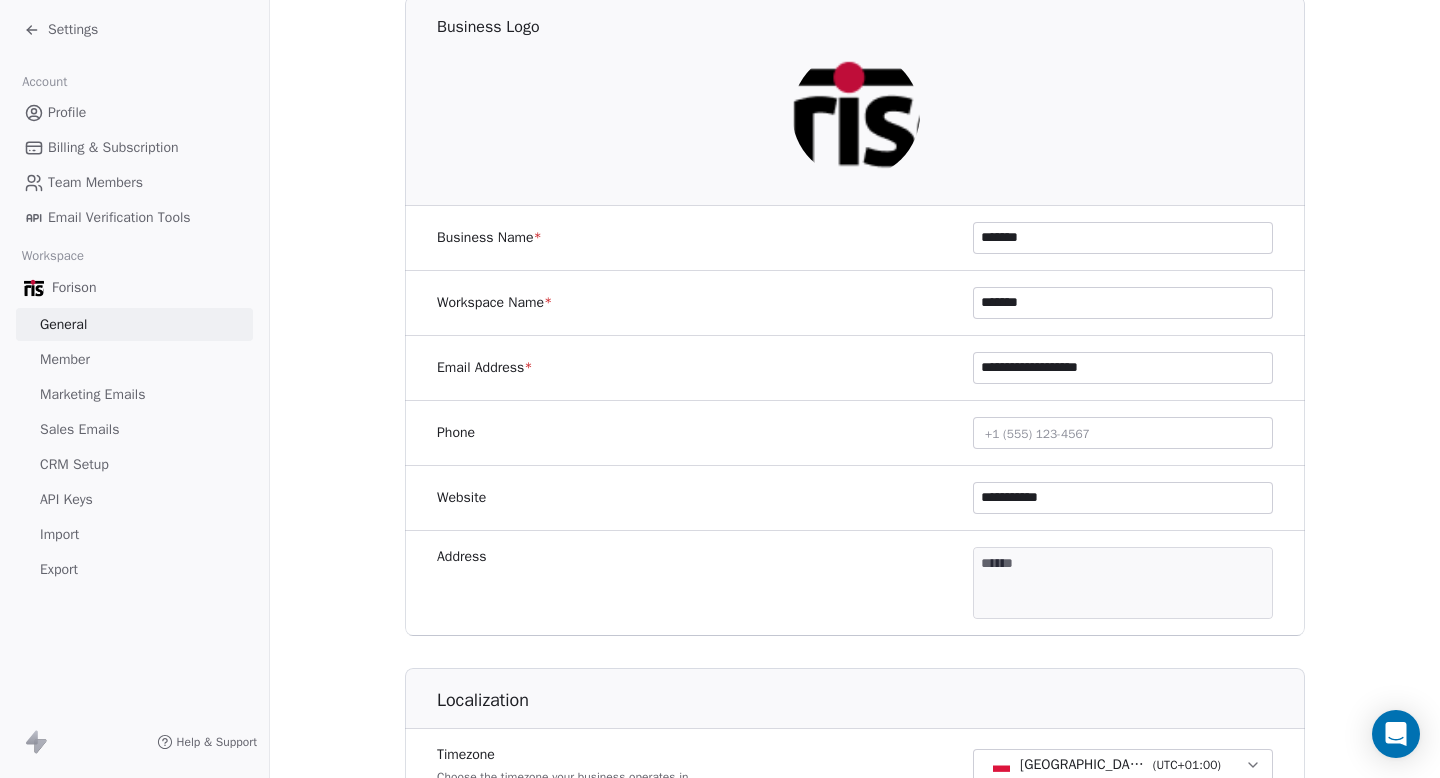 scroll, scrollTop: 145, scrollLeft: 0, axis: vertical 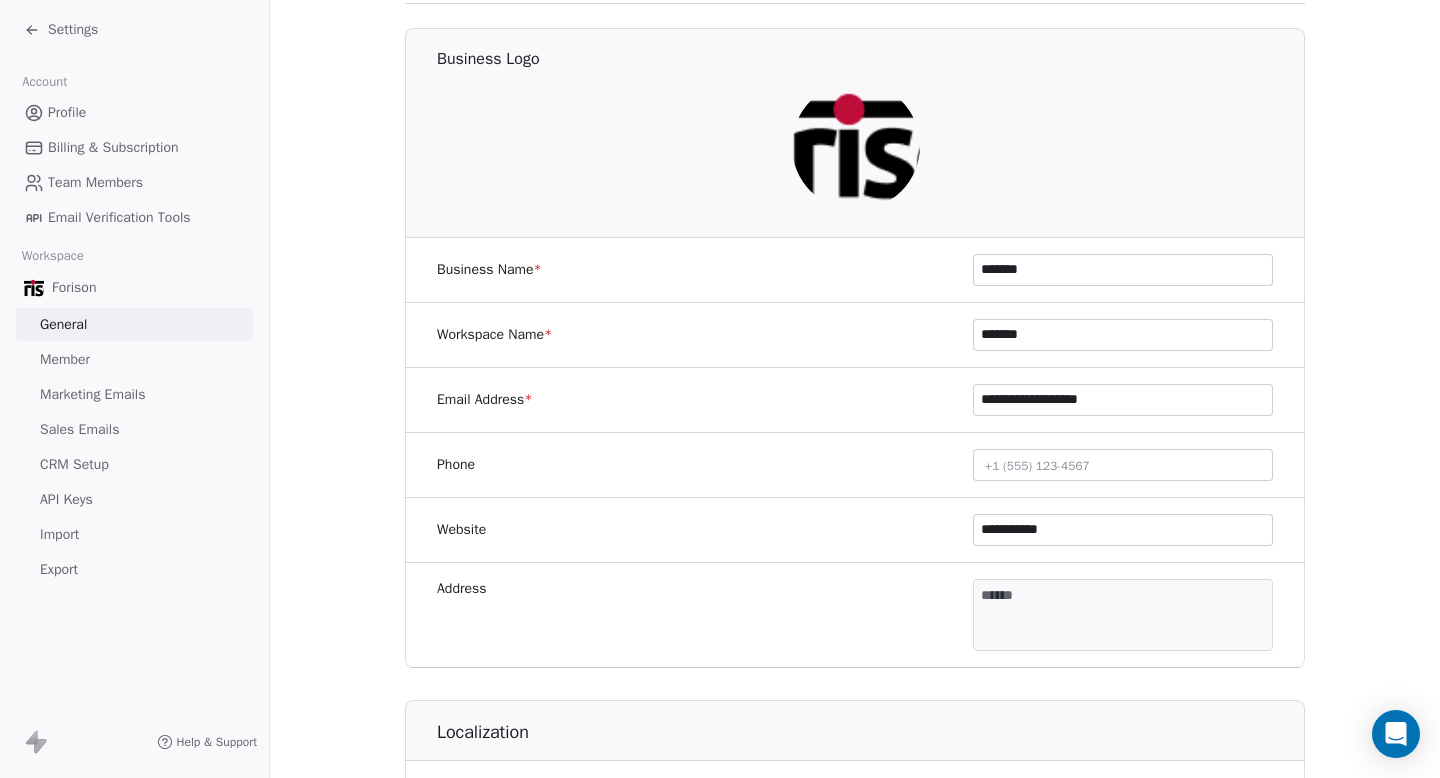 click 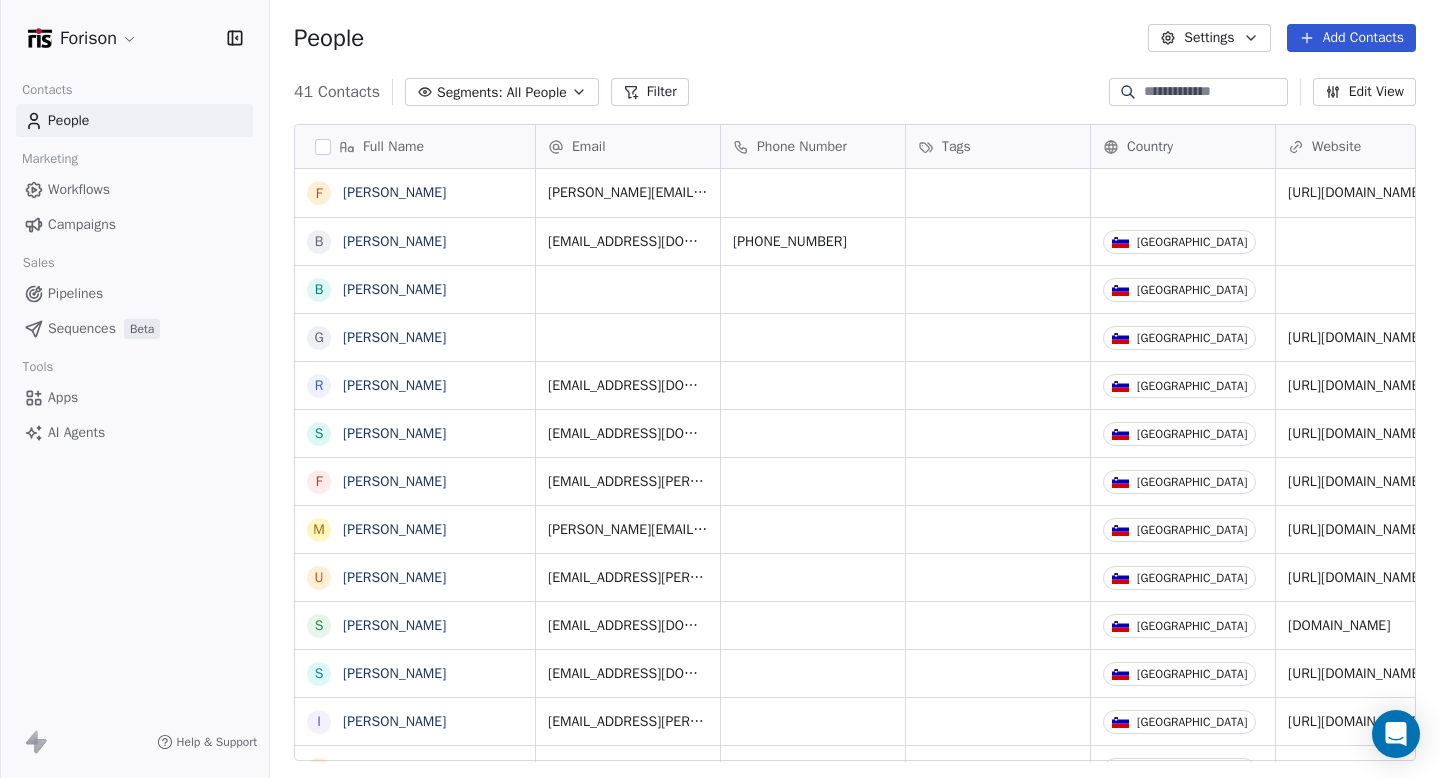 scroll, scrollTop: 1, scrollLeft: 1, axis: both 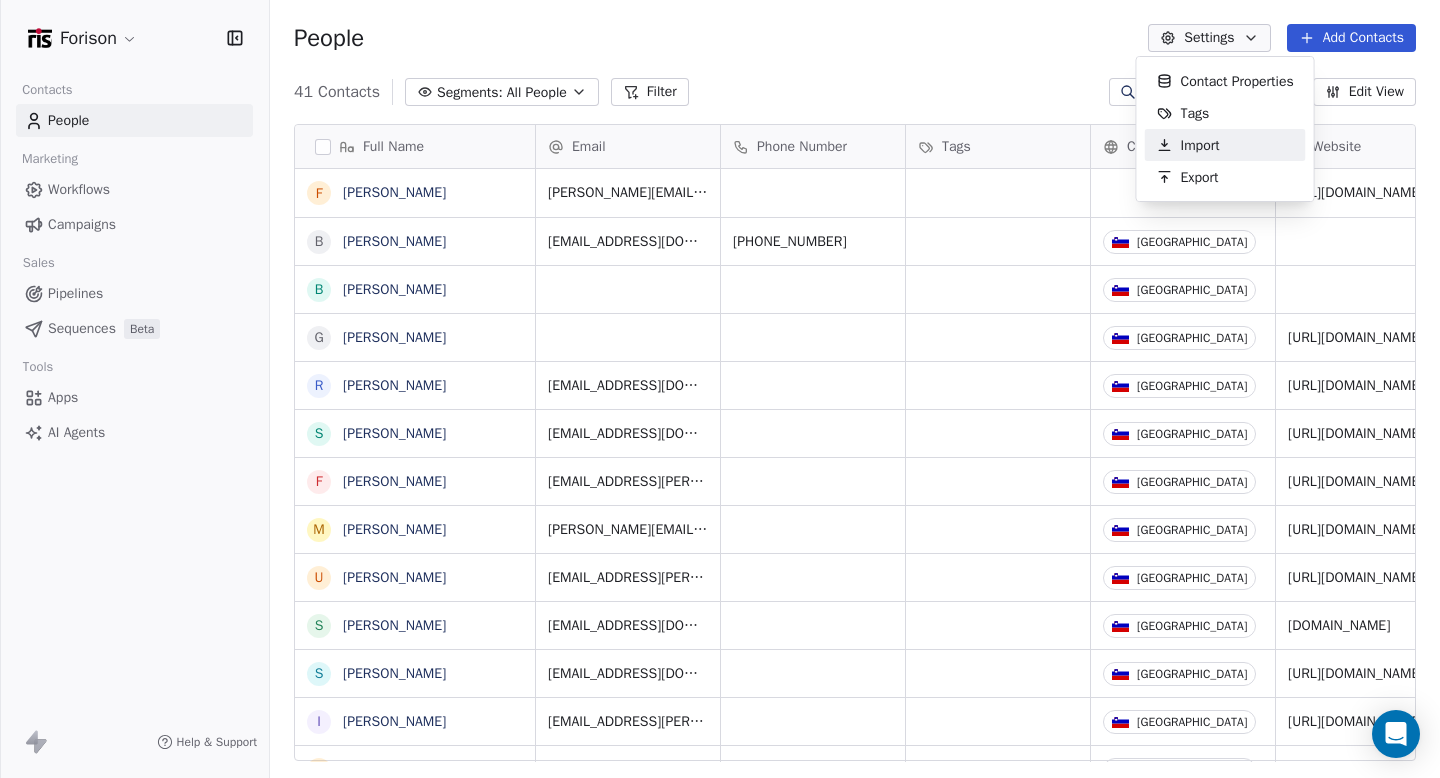 click on "Forison Contacts People Marketing Workflows Campaigns Sales Pipelines Sequences Beta Tools Apps AI Agents Help & Support People Settings  Add Contacts 41 Contacts Segments: All People Filter  Edit View Tag Add to Sequence Export Full Name F [PERSON_NAME] B [PERSON_NAME] B [PERSON_NAME] G [PERSON_NAME] R Rok [PERSON_NAME] S [PERSON_NAME] F [PERSON_NAME] M [PERSON_NAME] U [PERSON_NAME] S [PERSON_NAME] [PERSON_NAME] I [PERSON_NAME] S [PERSON_NAME] b bibianko [PERSON_NAME] R [PERSON_NAME] U [PERSON_NAME] B [PERSON_NAME] M [PERSON_NAME] M [PERSON_NAME] M [PERSON_NAME] J Jaka Trtnik D Dragana Vrejic M [PERSON_NAME] K [PERSON_NAME] M [PERSON_NAME] I [PERSON_NAME] I [PERSON_NAME] G [PERSON_NAME] P [PERSON_NAME] V [PERSON_NAME] M [PERSON_NAME] G [PERSON_NAME] A [PERSON_NAME] Email Phone Number Tags Country Website Job Title Status Contact Source [PERSON_NAME][EMAIL_ADDRESS][DOMAIN_NAME] [URL][DOMAIN_NAME] [DOMAIN_NAME][EMAIL_ADDRESS][DOMAIN_NAME] [PHONE_NUMBER] [GEOGRAPHIC_DATA] [GEOGRAPHIC_DATA] Warehouse Manager [GEOGRAPHIC_DATA] [URL][DOMAIN_NAME]" at bounding box center (720, 464) 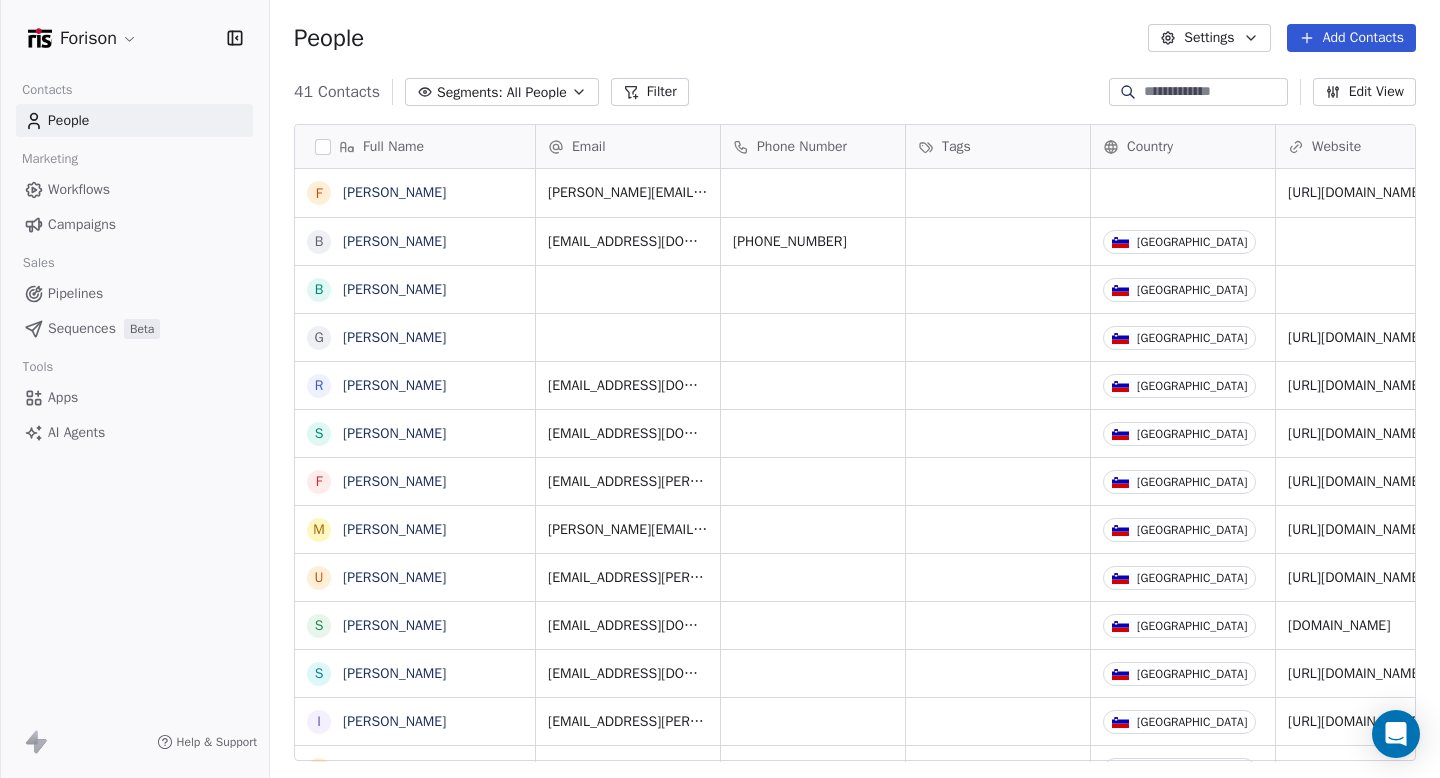 click on "Settings" at bounding box center [1209, 38] 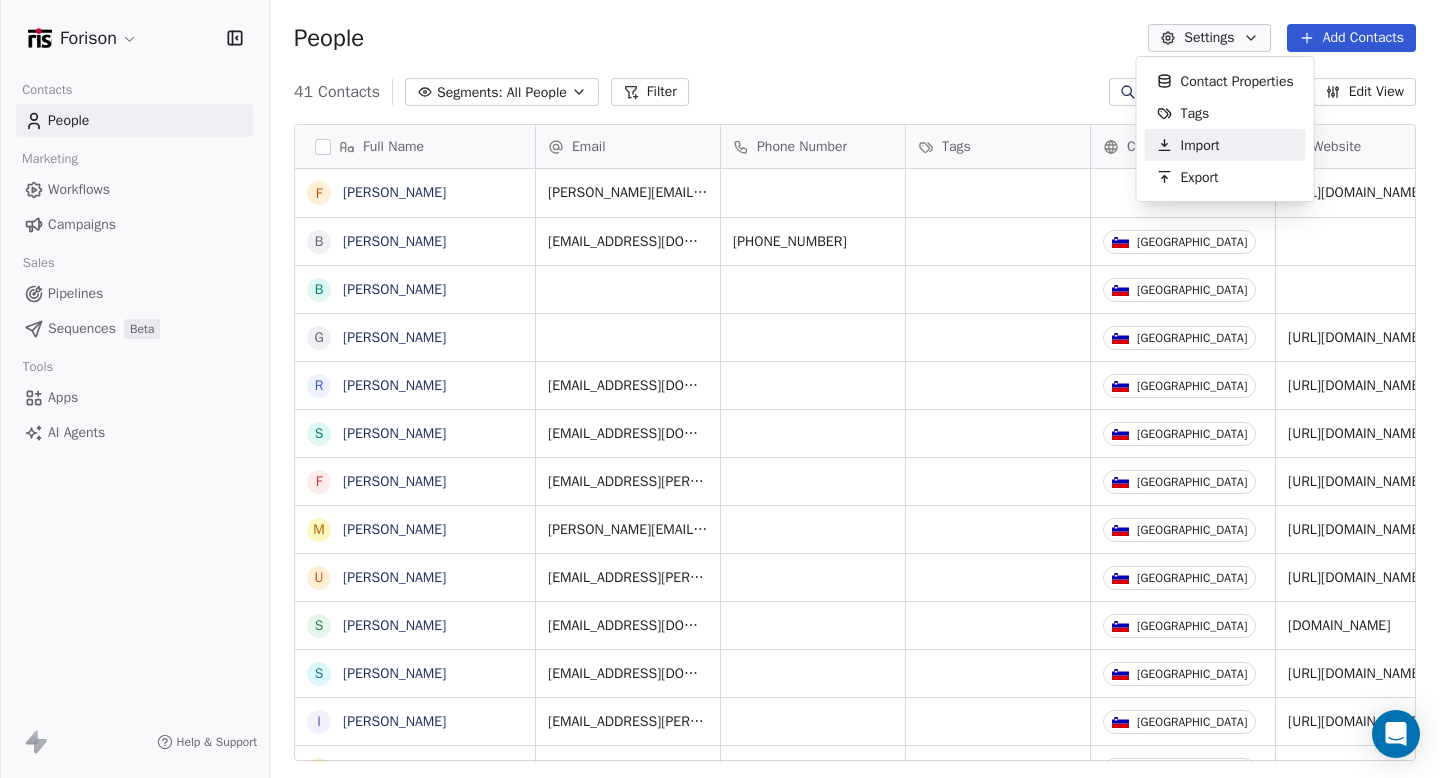 click on "Import" at bounding box center (1200, 145) 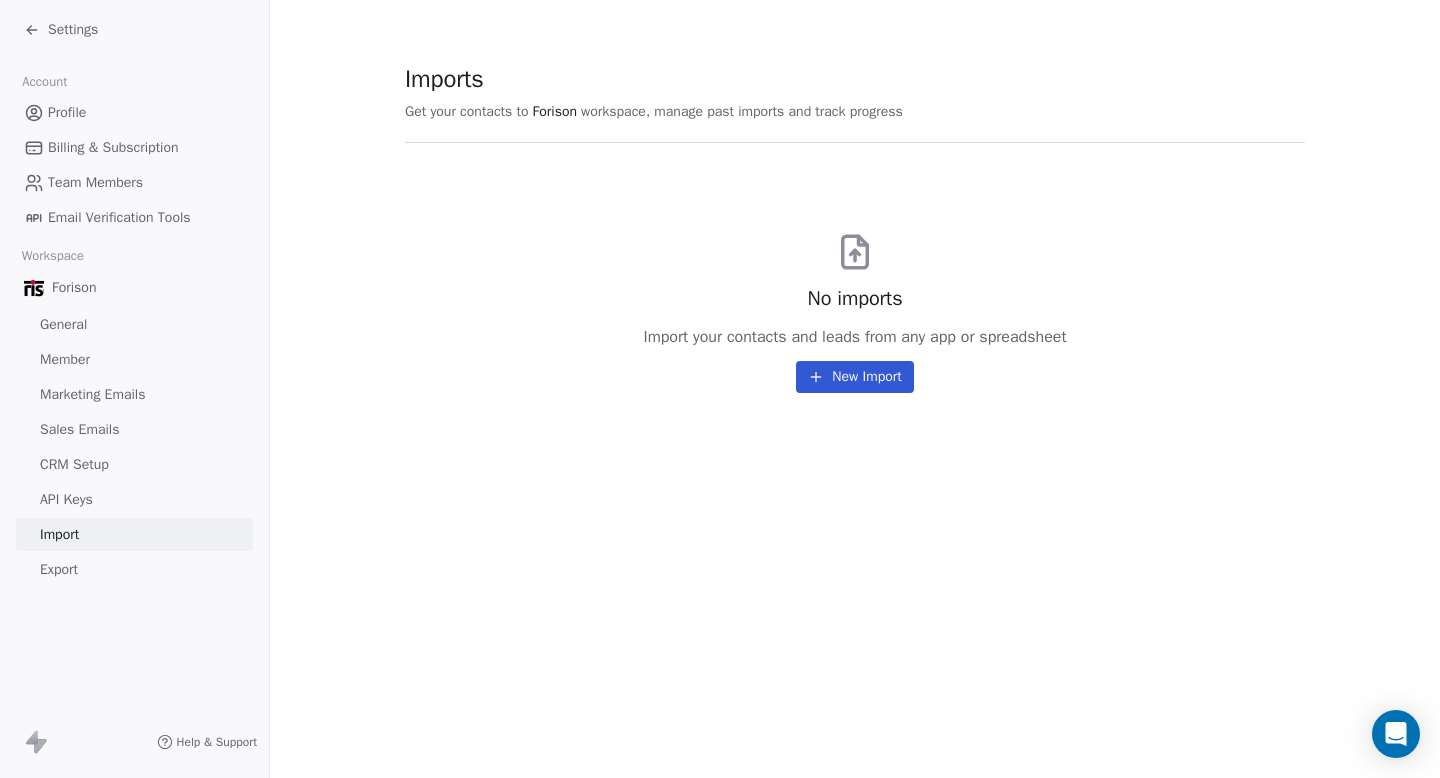 click on "API Keys" at bounding box center [66, 499] 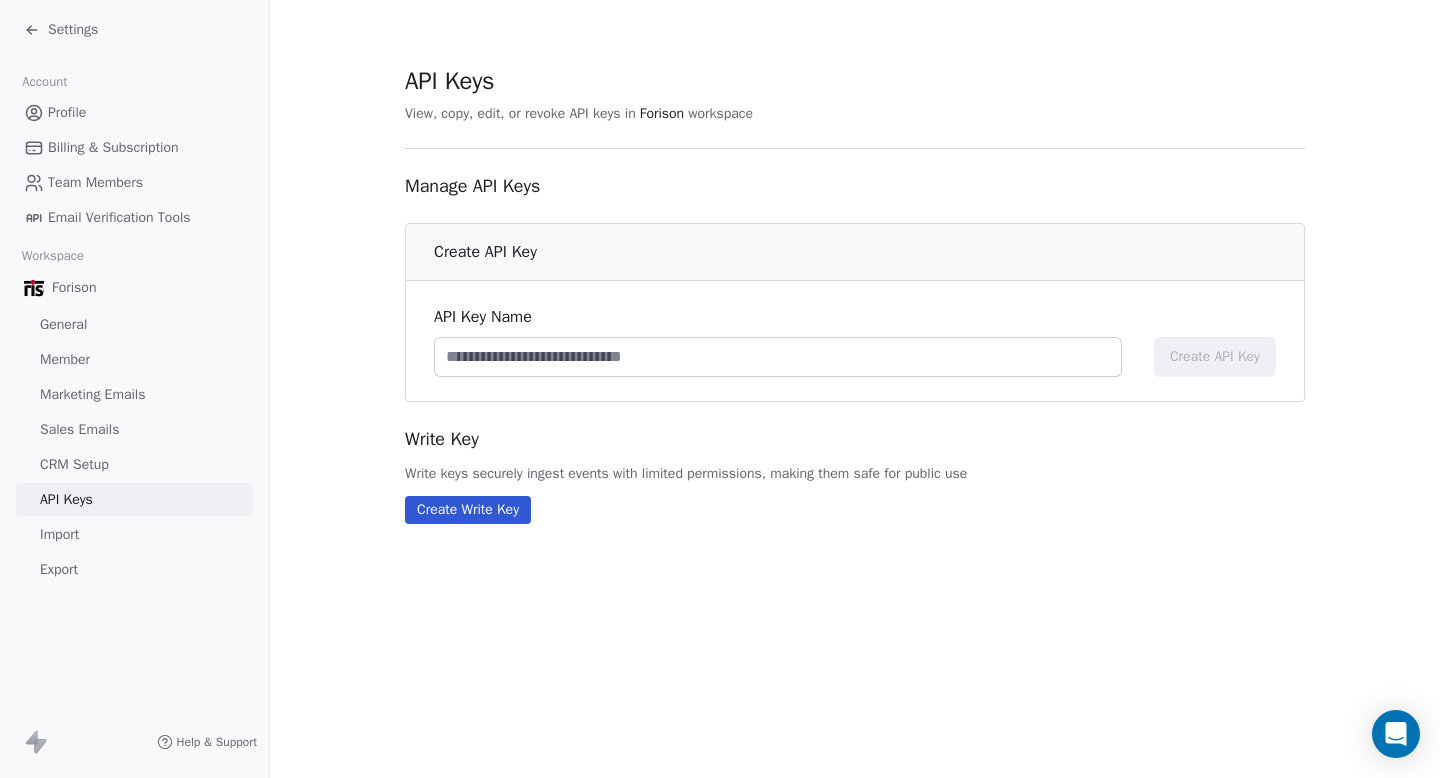 click on "CRM Setup" at bounding box center [74, 464] 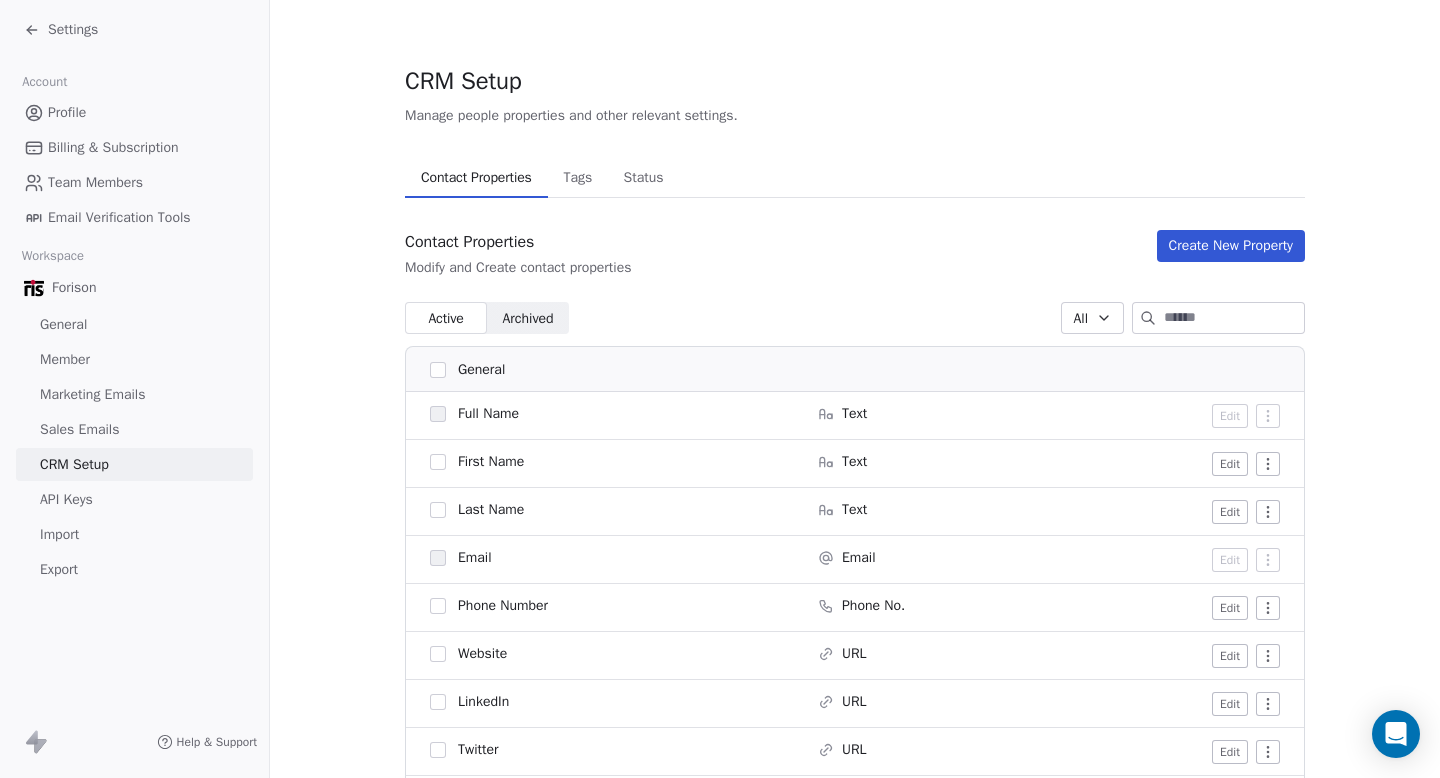 click on "Sales Emails" at bounding box center [79, 429] 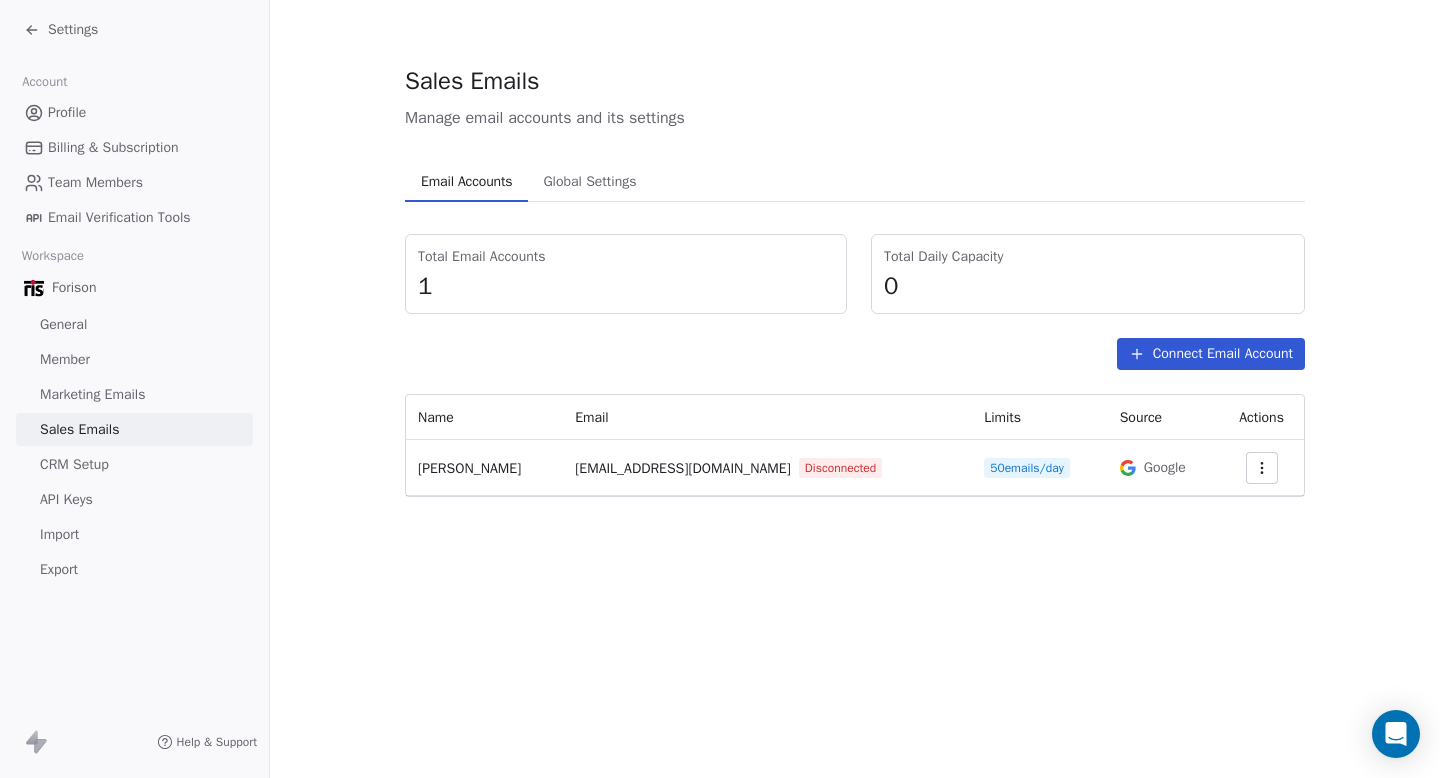 click on "50  emails/day" at bounding box center [1027, 468] 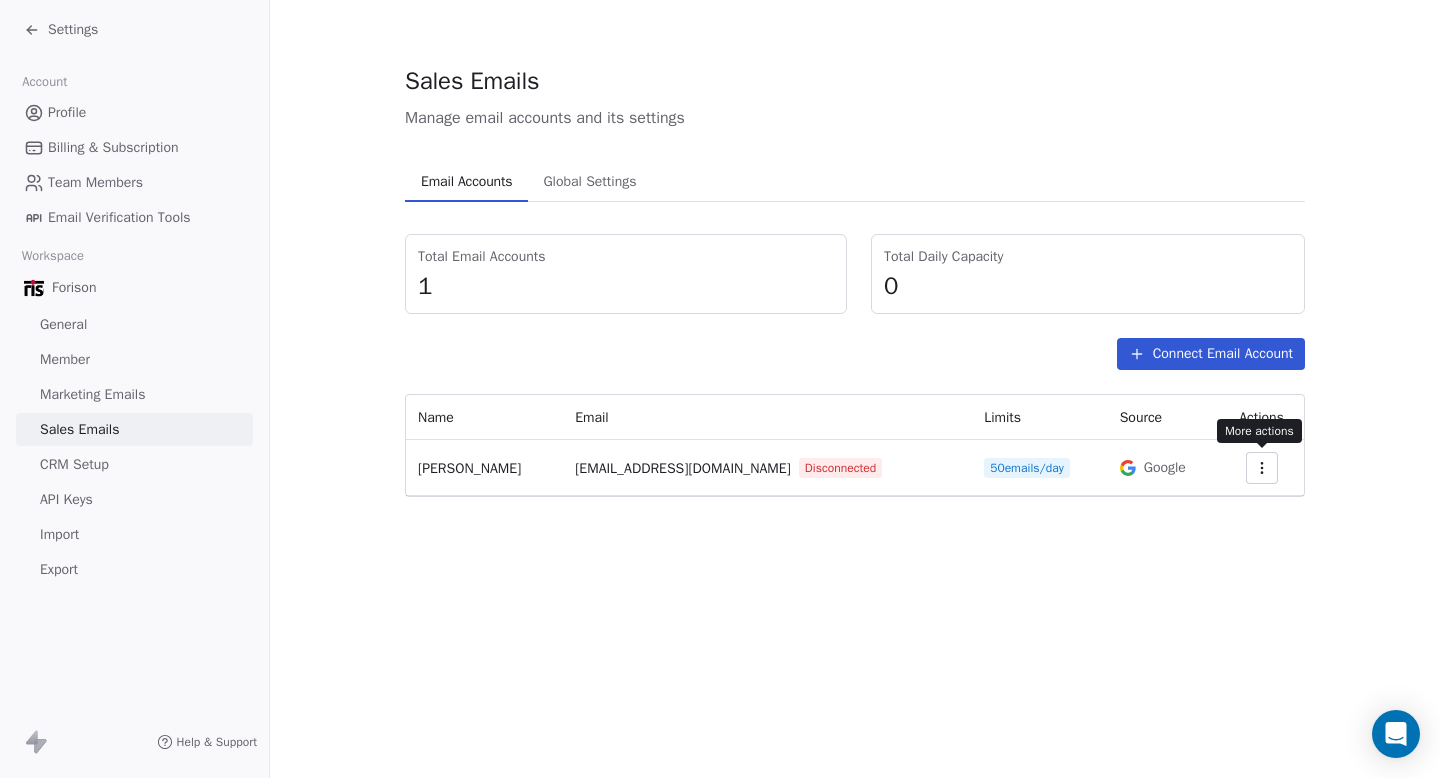 click 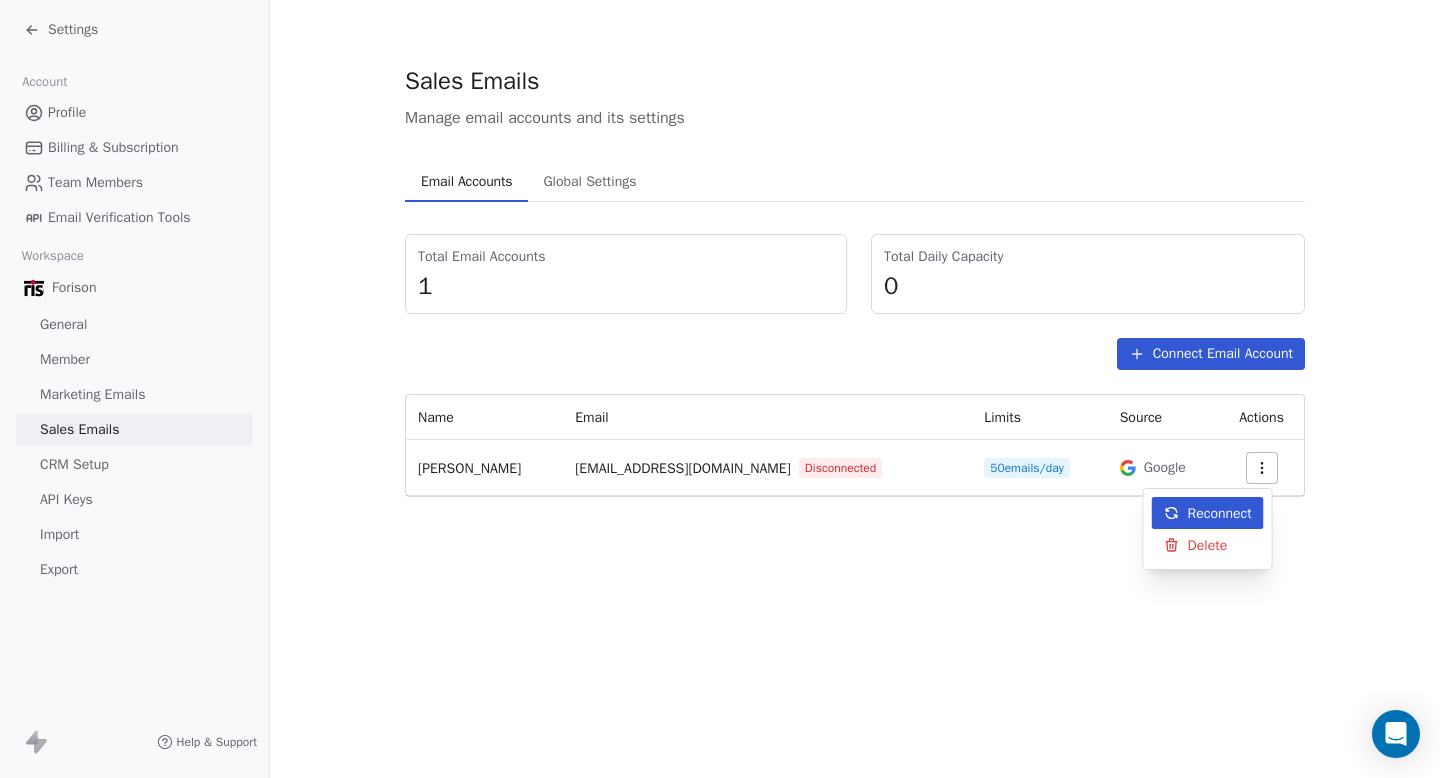 click on "Settings Account Profile Billing & Subscription Team Members Email Verification Tools Workspace Forison General Member Marketing Emails Sales Emails CRM Setup API Keys Import Export Help & Support Sales Emails Manage email accounts and its settings Email Accounts Email Accounts Global Settings Global Settings Total Email Accounts 1 Total Daily Capacity 0 Connect Email Account Name Email Limits Source Actions Sergii SOLOGUBOVSKYI [EMAIL_ADDRESS][DOMAIN_NAME] Disconnected 50  emails/day Google
Reconnect Delete" at bounding box center (720, 464) 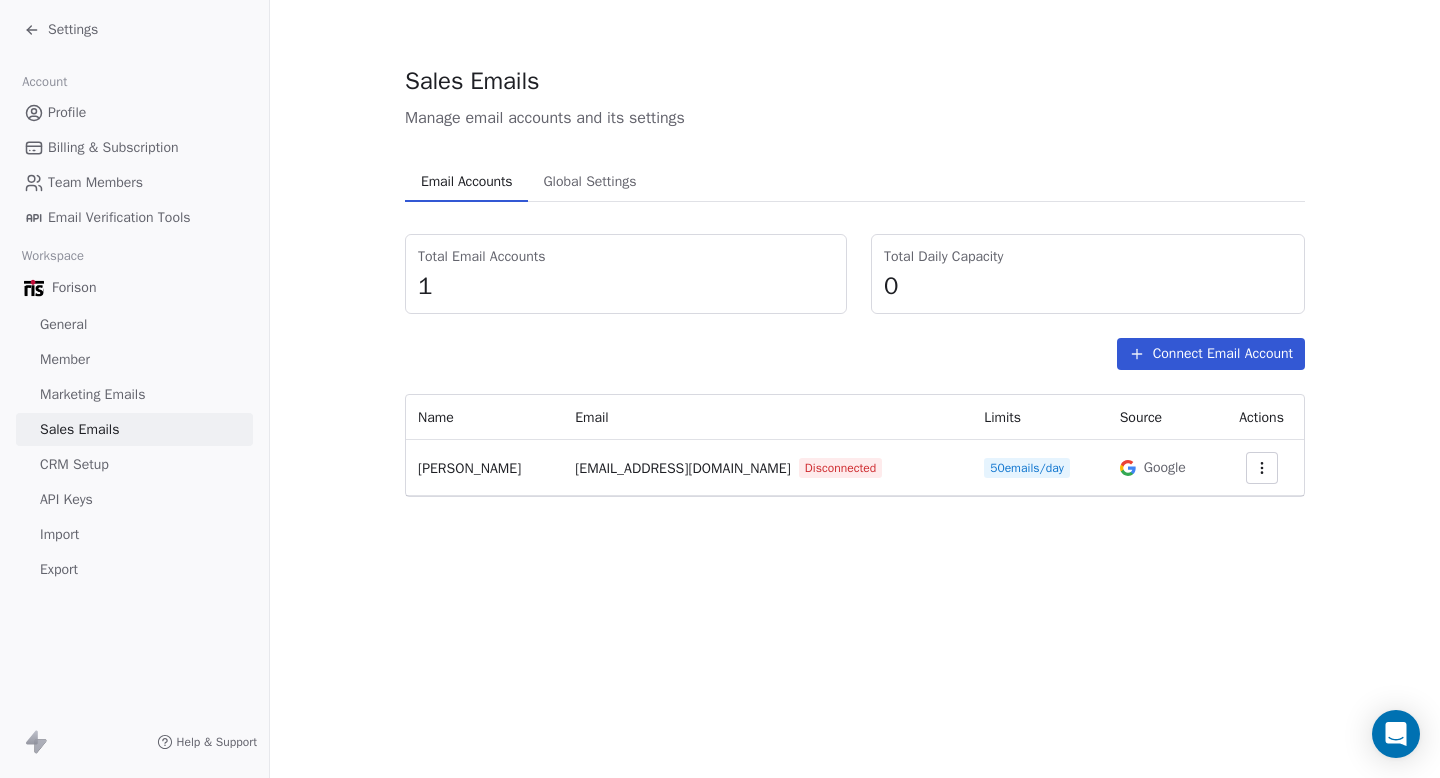 click on "Global Settings" at bounding box center [589, 182] 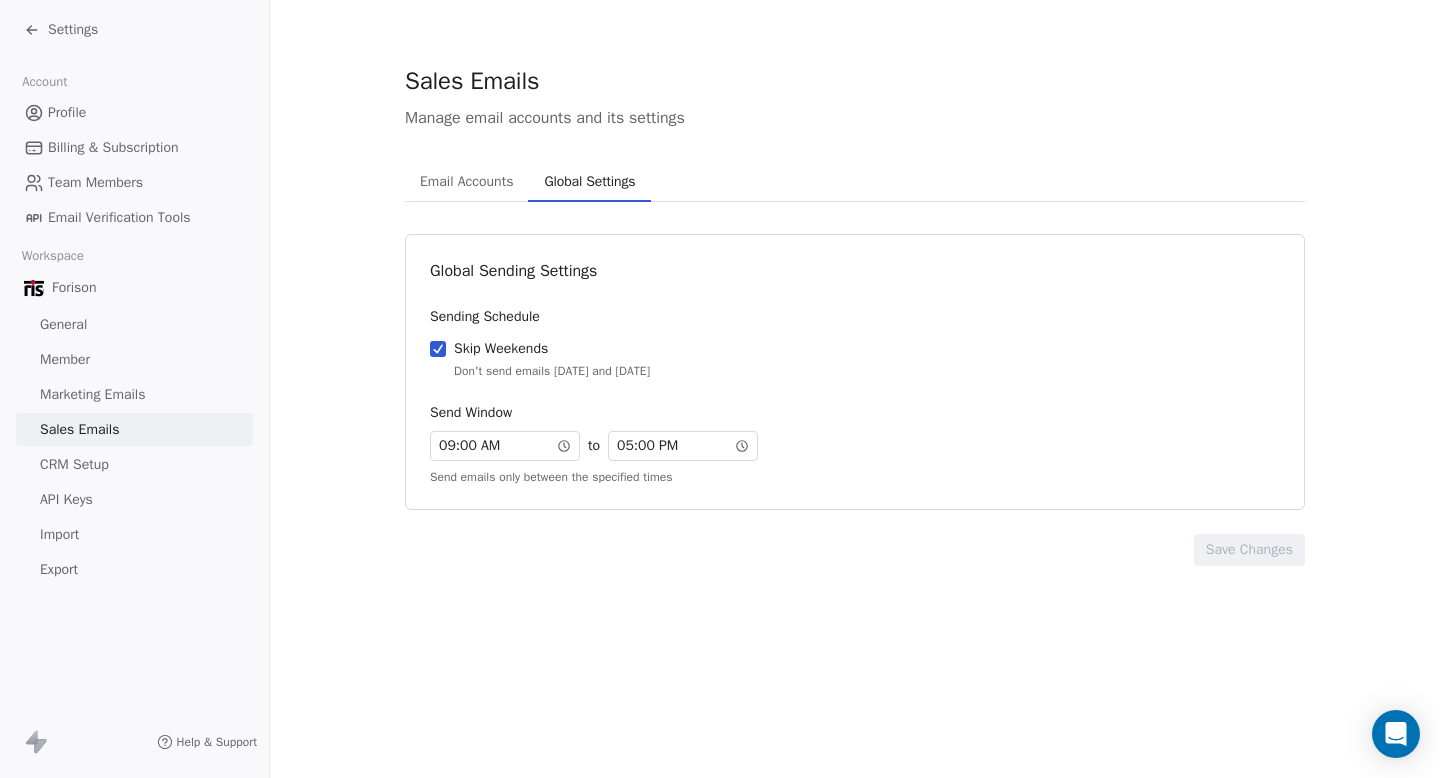 click on "Marketing Emails" at bounding box center (92, 394) 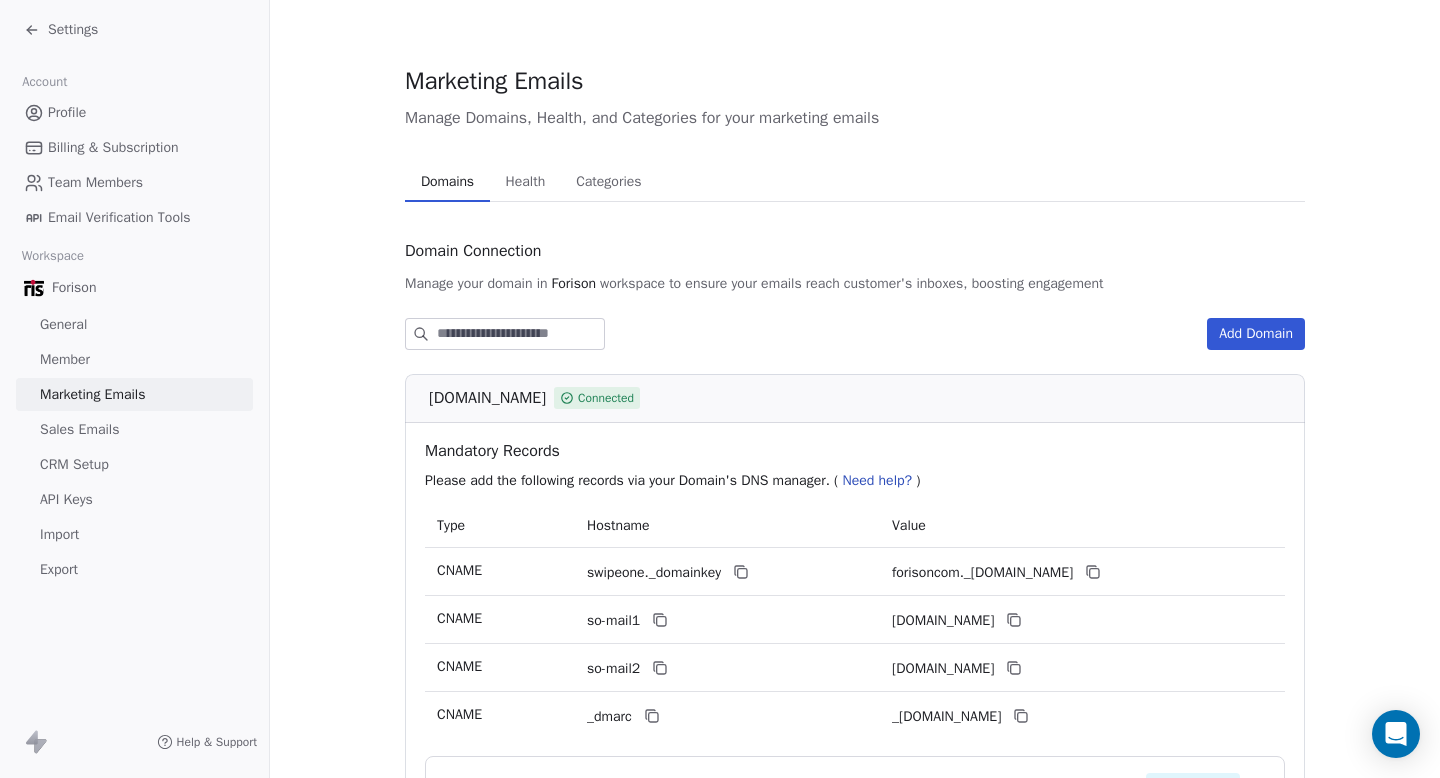 scroll, scrollTop: 203, scrollLeft: 0, axis: vertical 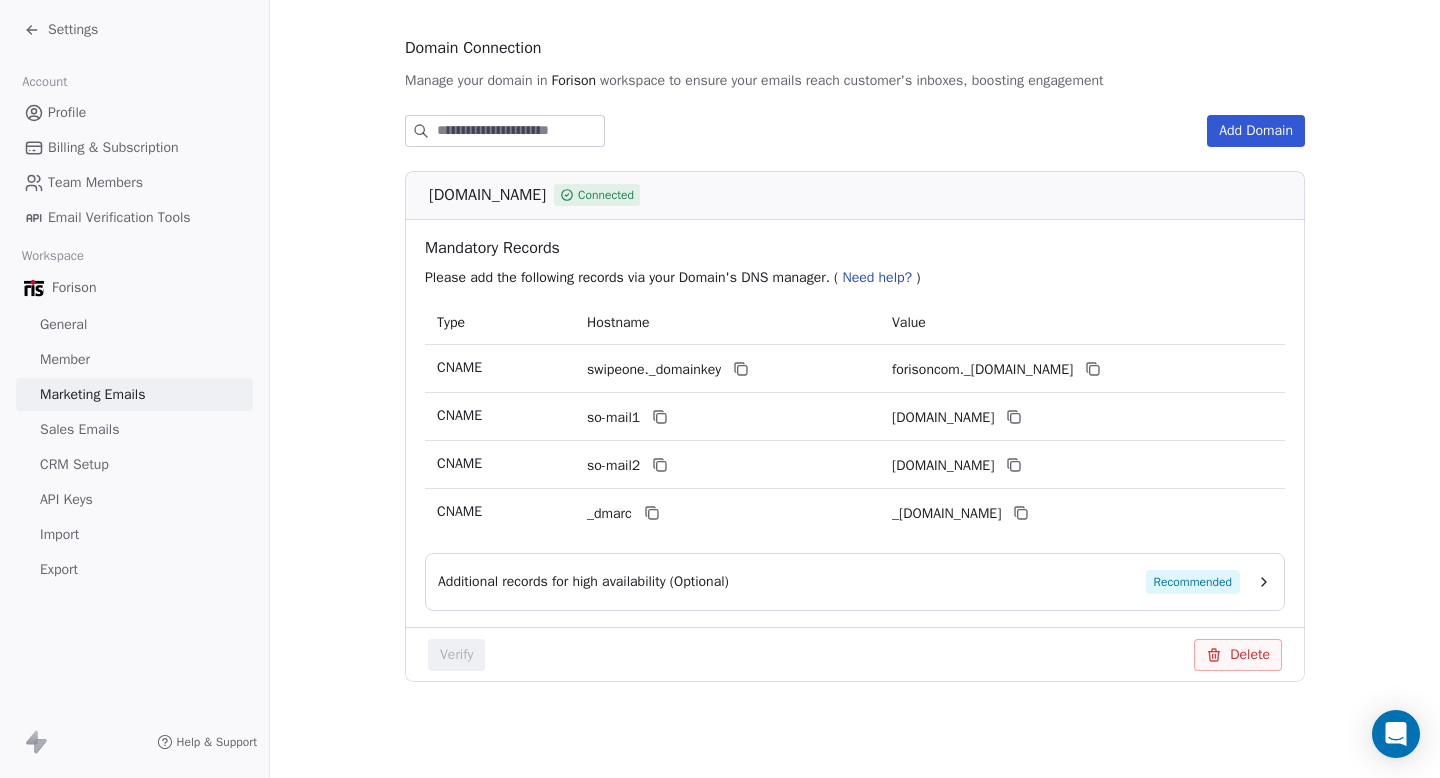 click on "Additional records for high availability (Optional) Recommended" at bounding box center [839, 582] 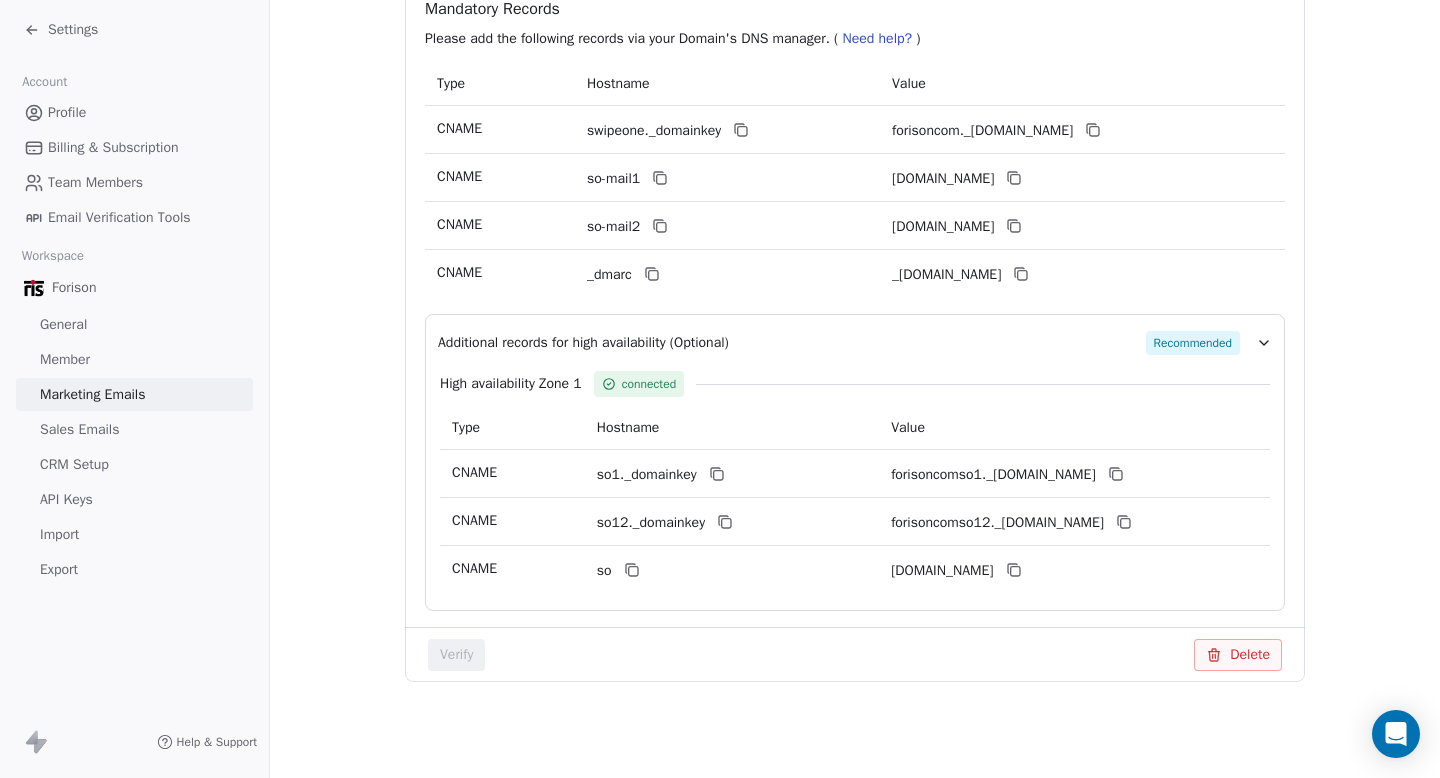 scroll, scrollTop: 0, scrollLeft: 0, axis: both 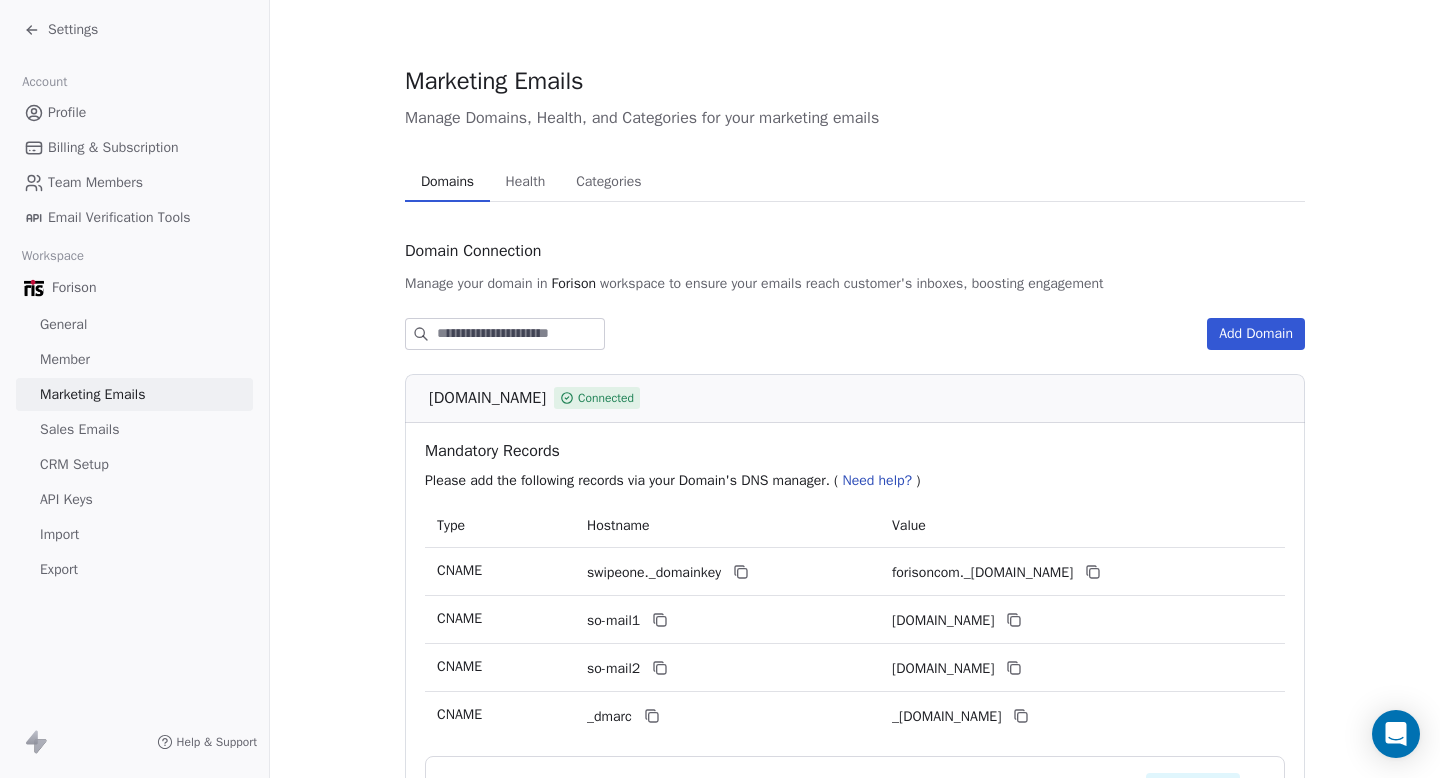 click on "Health" at bounding box center (526, 182) 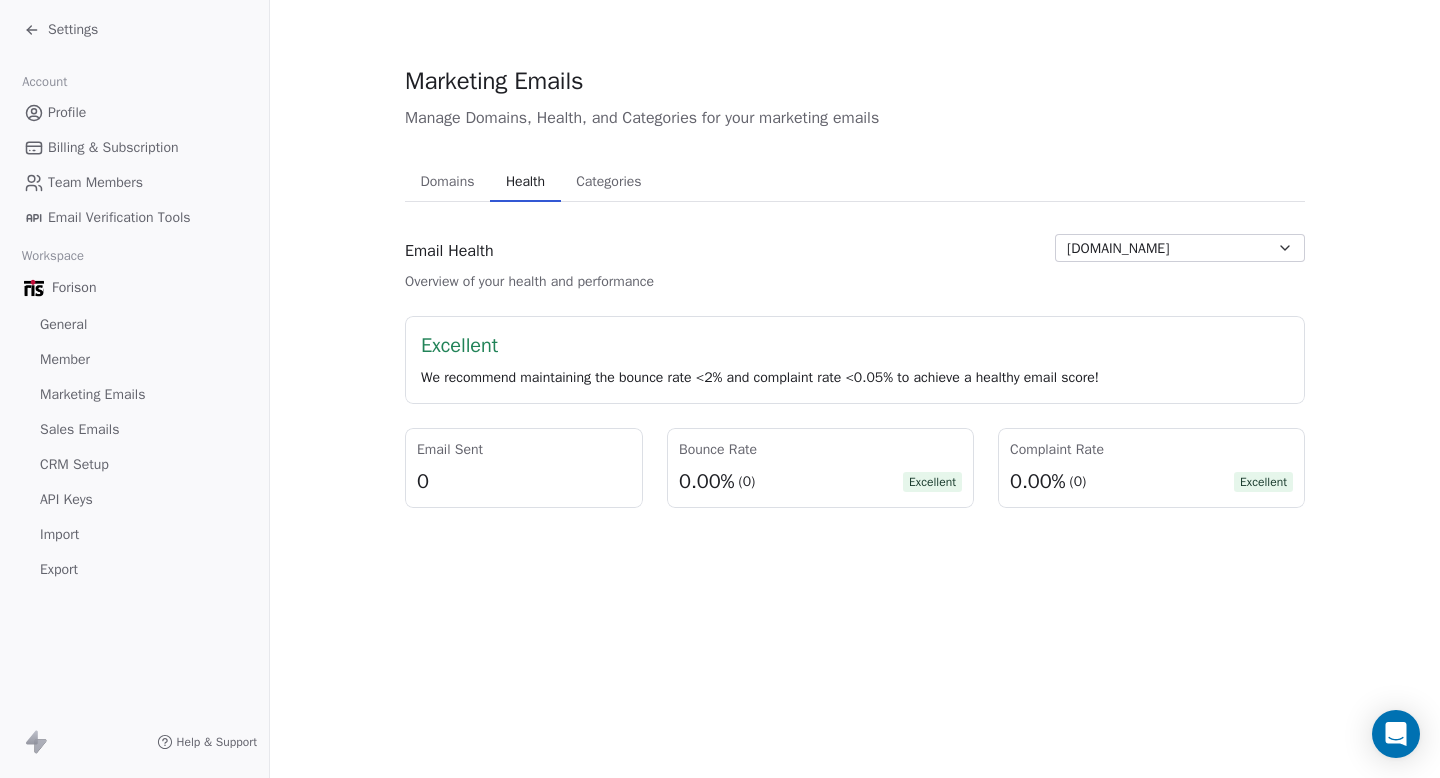 click on "Categories" at bounding box center (608, 182) 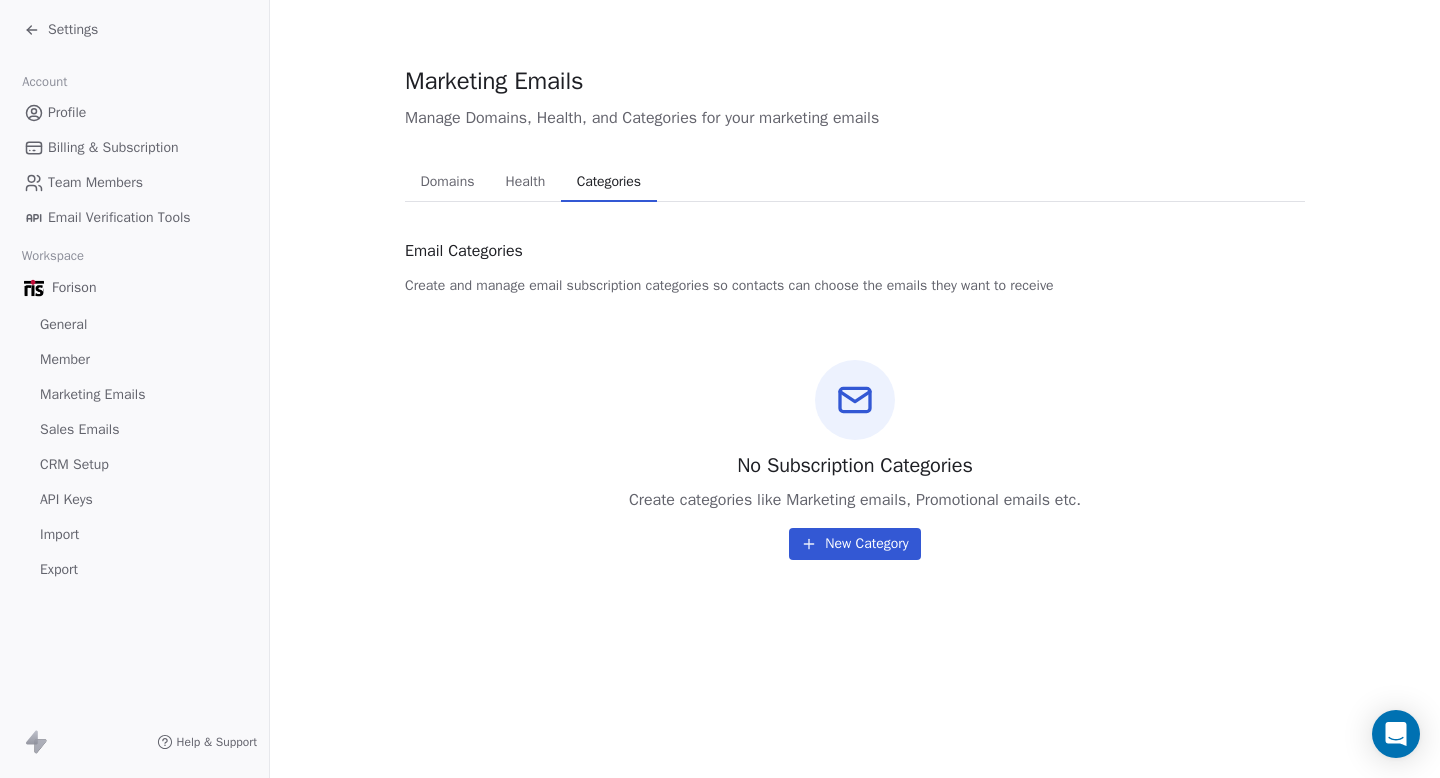 click 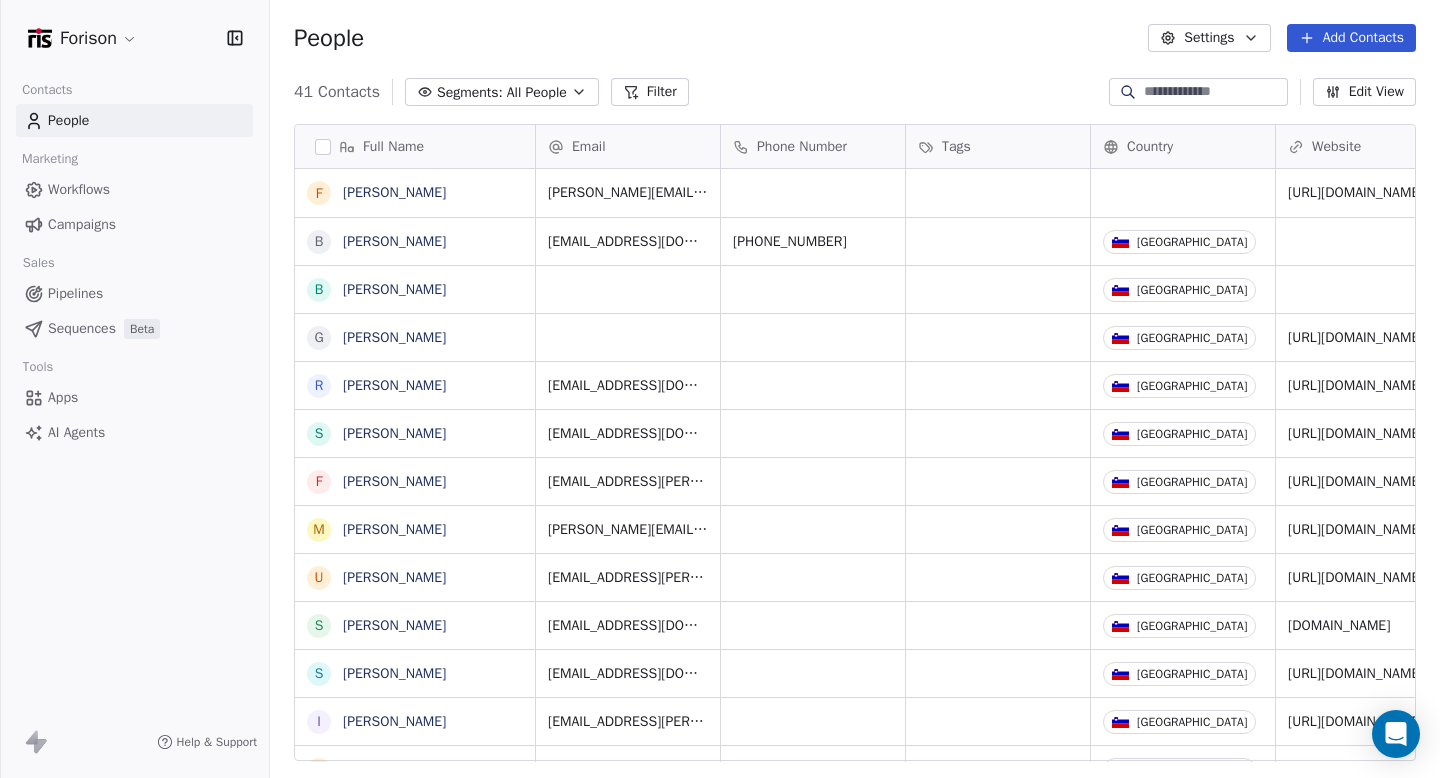 scroll, scrollTop: 1, scrollLeft: 1, axis: both 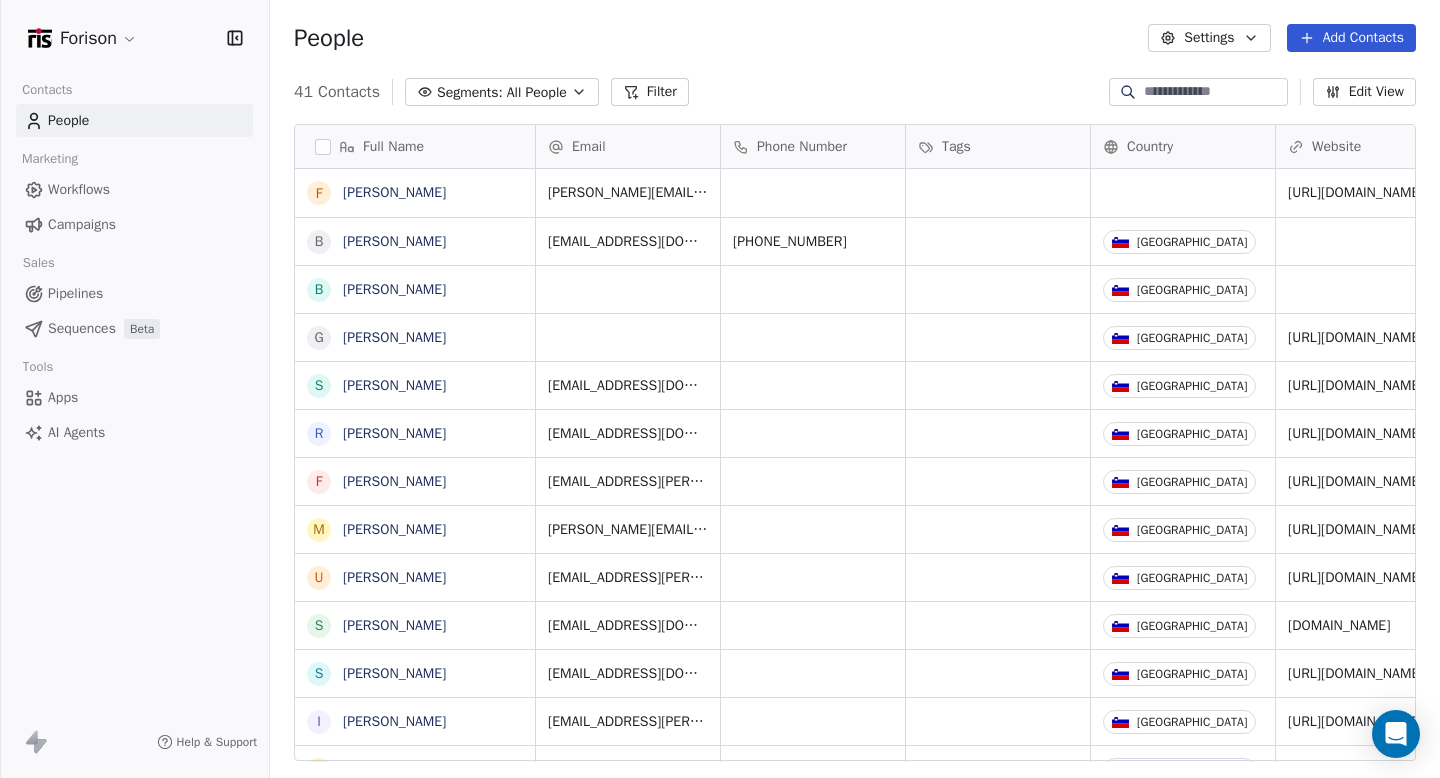 click on "Apps" at bounding box center (63, 397) 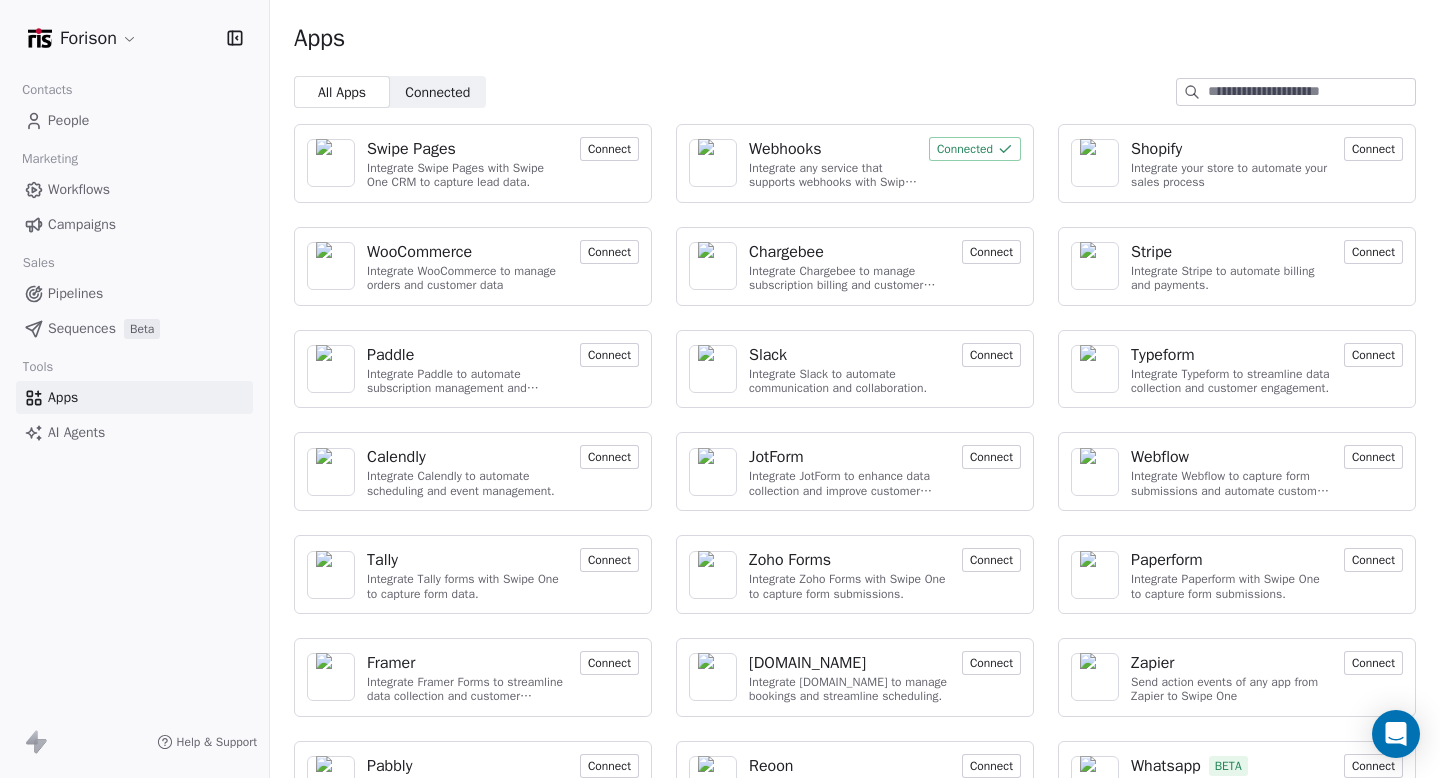 click on "Webhooks" at bounding box center (833, 149) 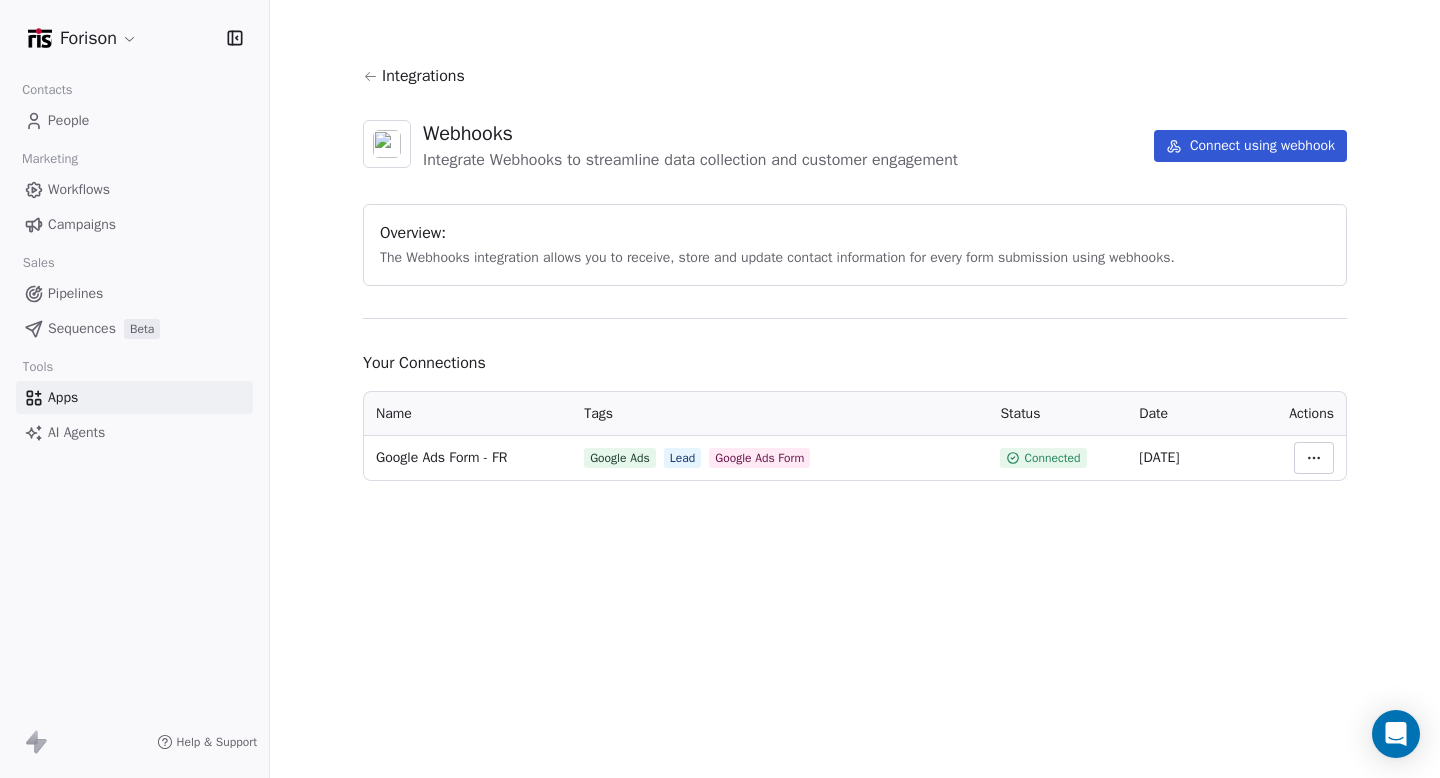 click on "Connect using webhook" at bounding box center (1250, 146) 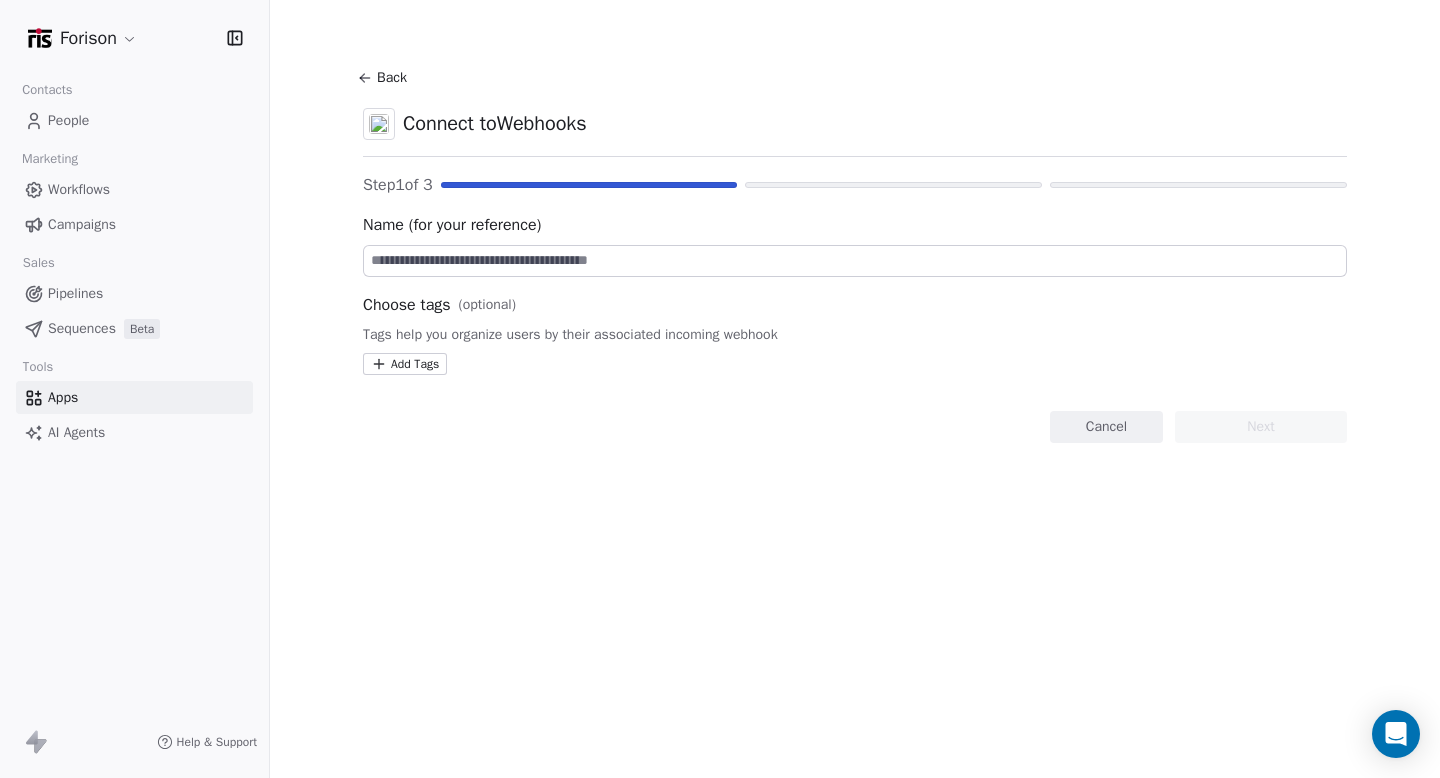 click at bounding box center (855, 261) 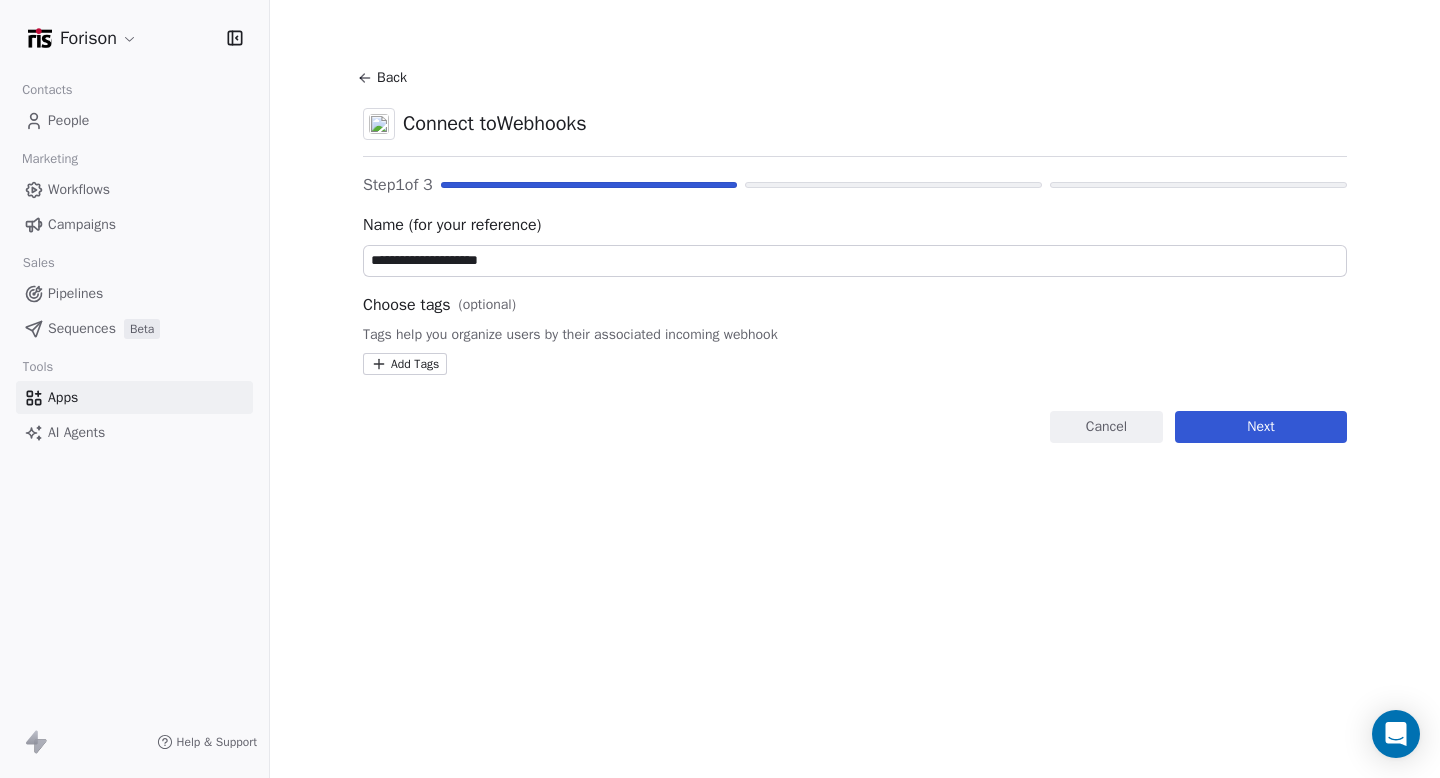 click on "**********" at bounding box center (855, 261) 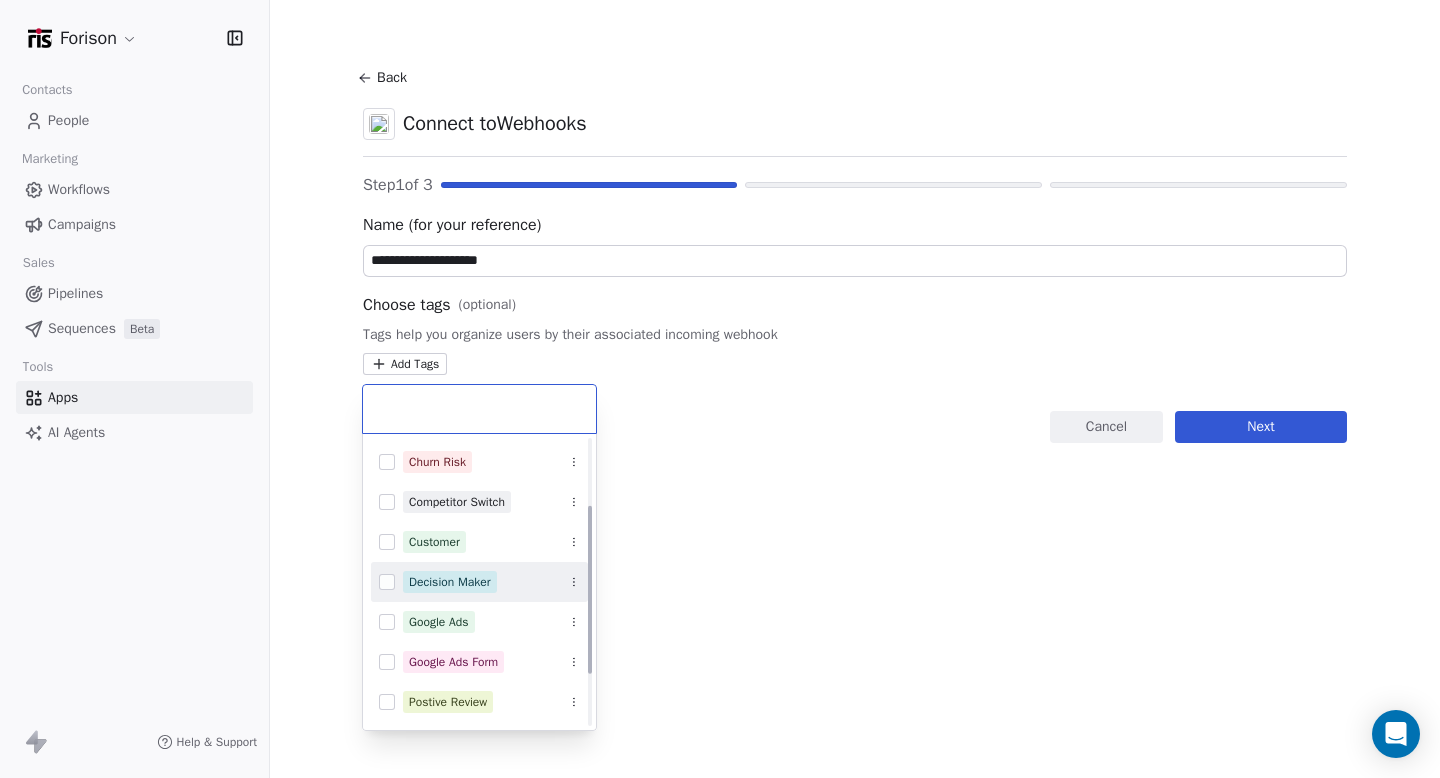 scroll, scrollTop: 200, scrollLeft: 0, axis: vertical 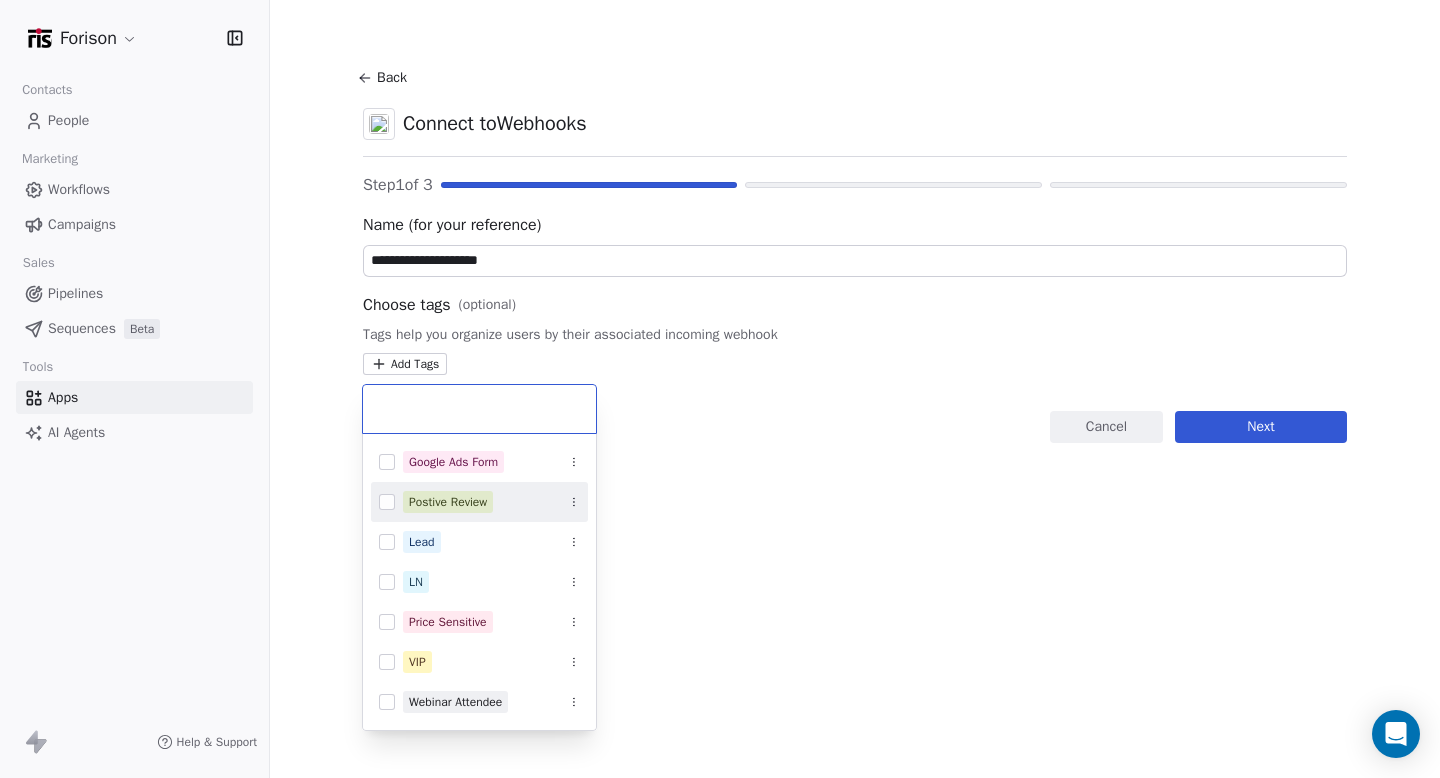 click on "**********" at bounding box center (720, 464) 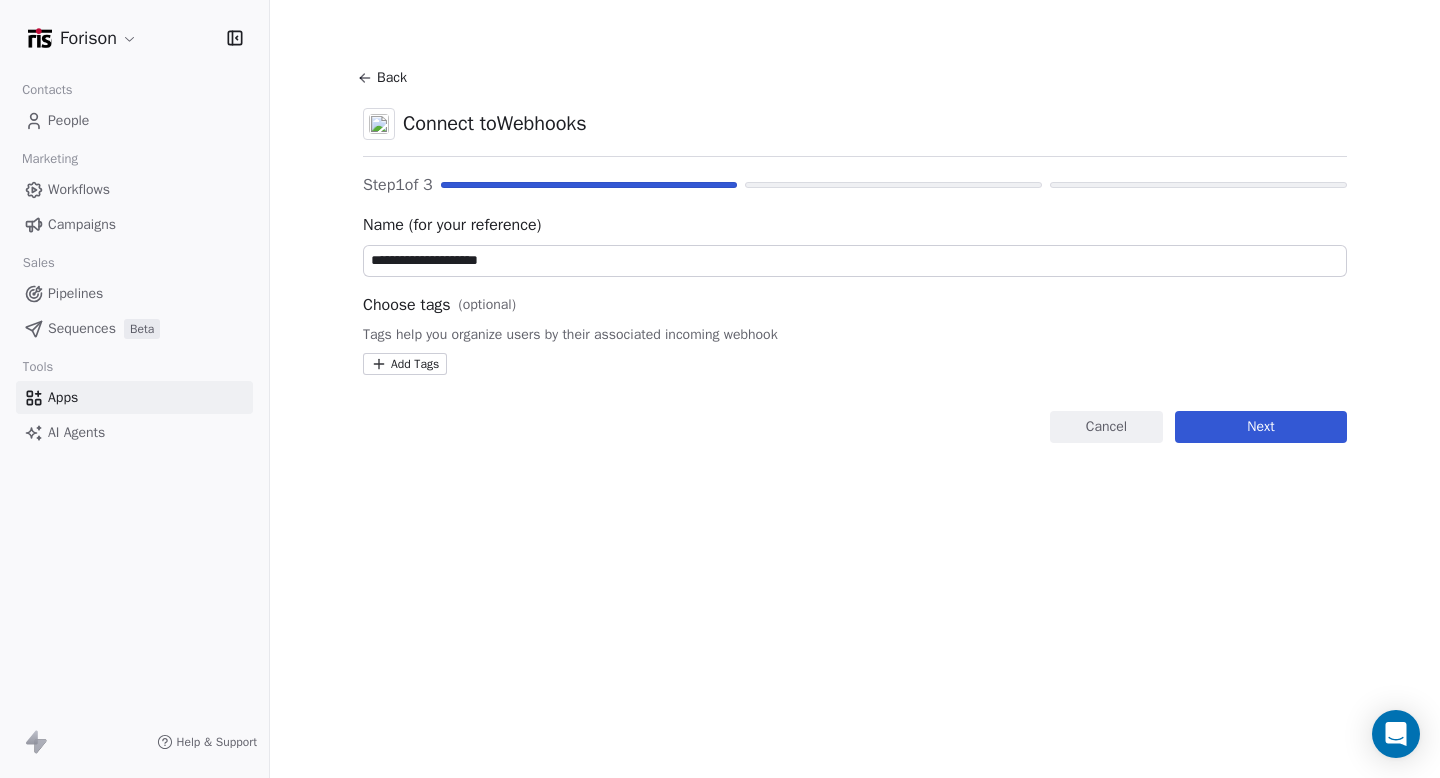 click on "Next" at bounding box center [1261, 427] 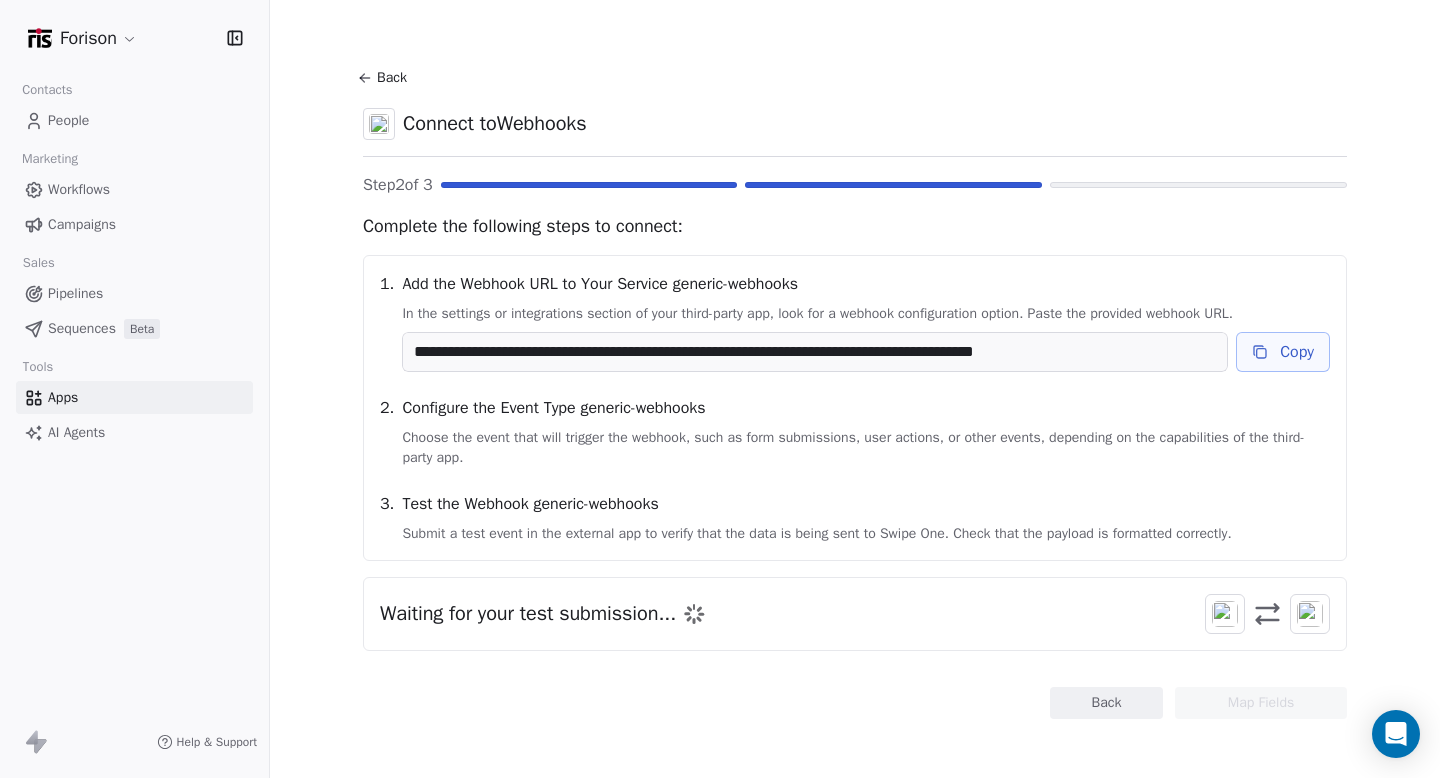 click on "Copy" at bounding box center [1283, 352] 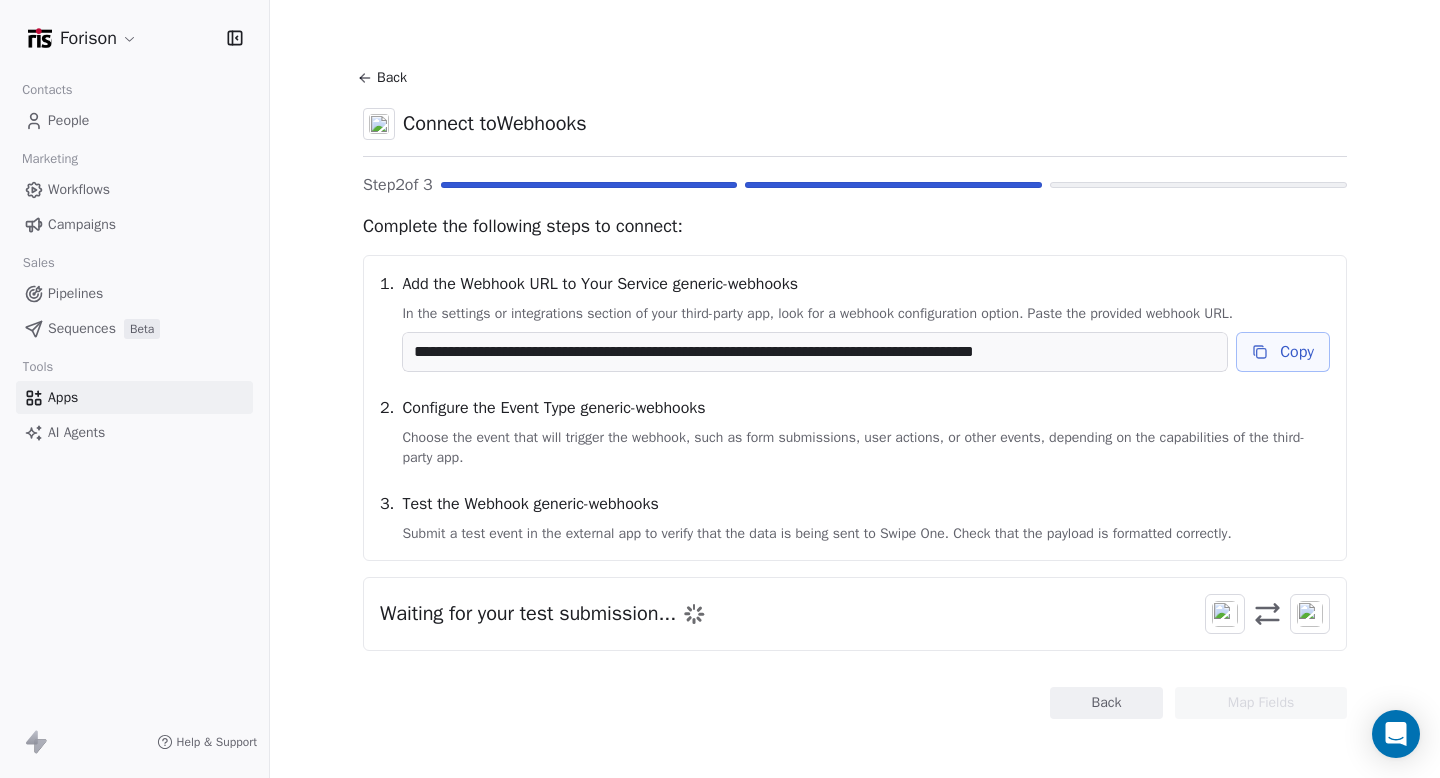 scroll, scrollTop: 5, scrollLeft: 0, axis: vertical 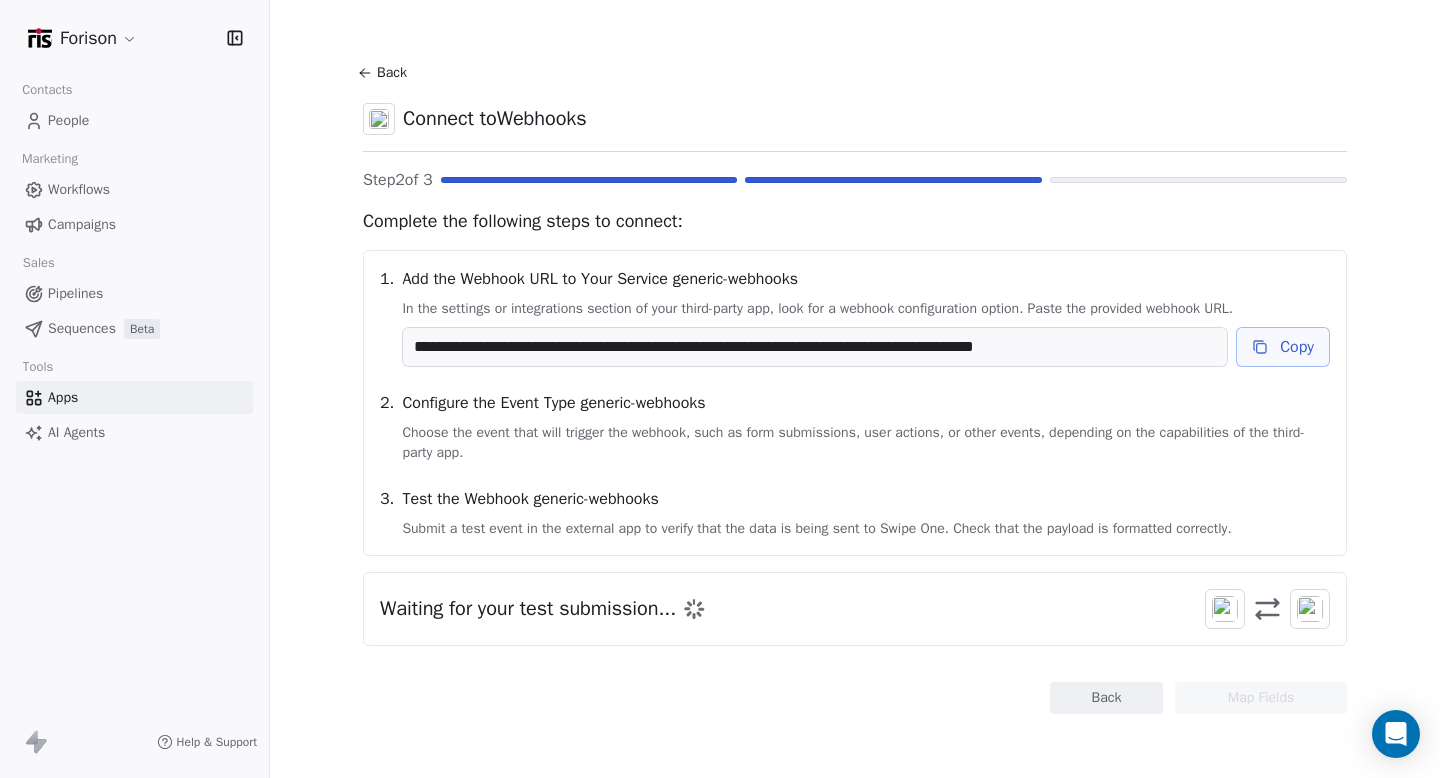 click on "Back" at bounding box center [385, 73] 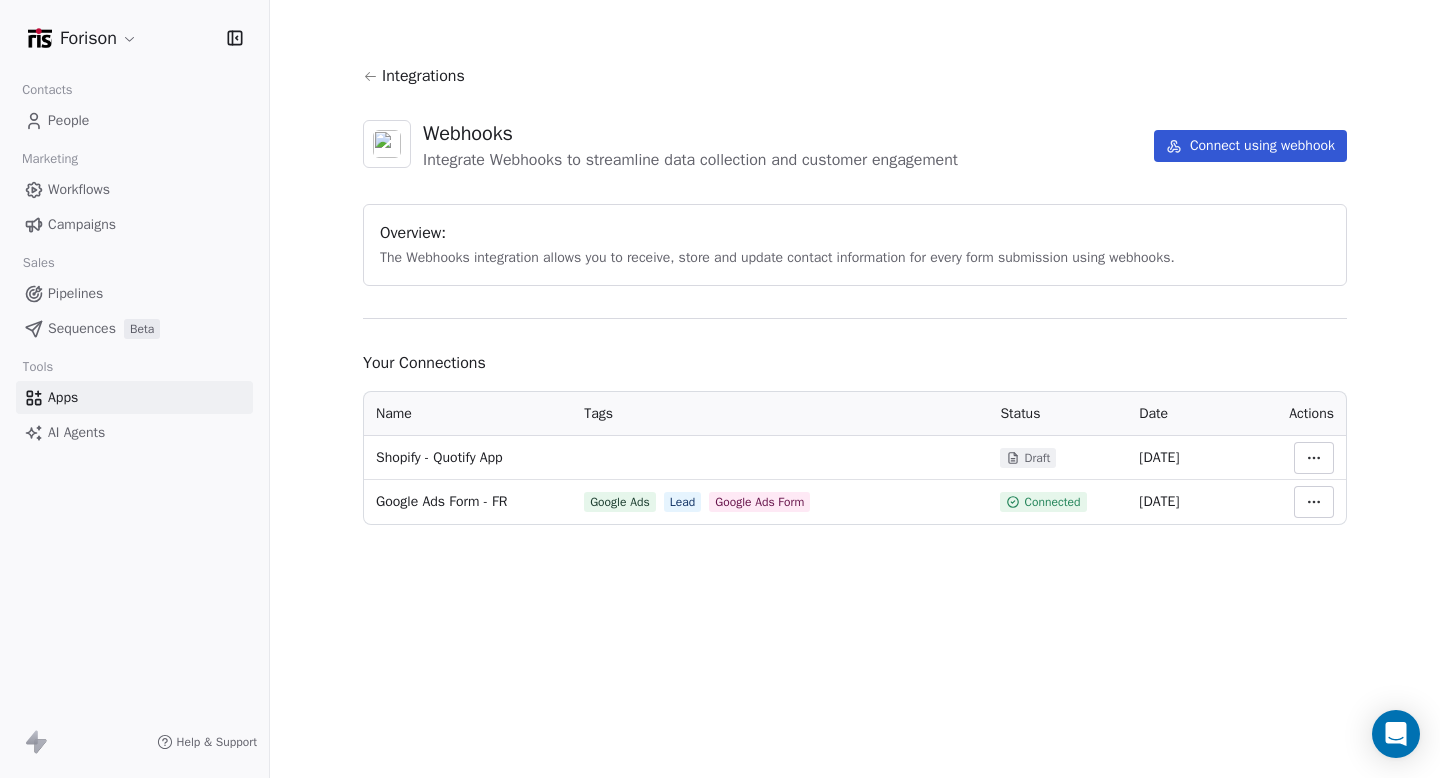 click on "Connect using webhook" at bounding box center (1250, 146) 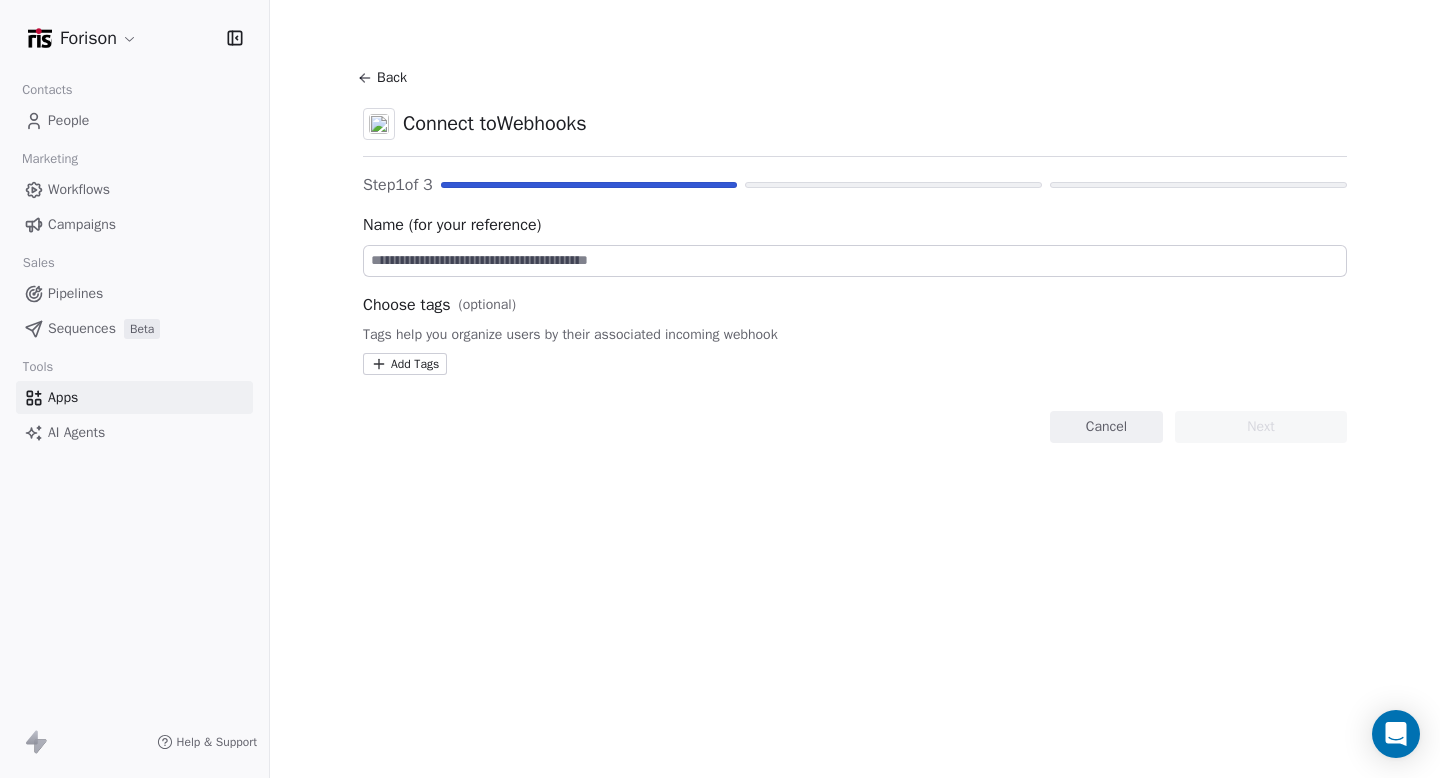 click on "Sequences" at bounding box center (82, 328) 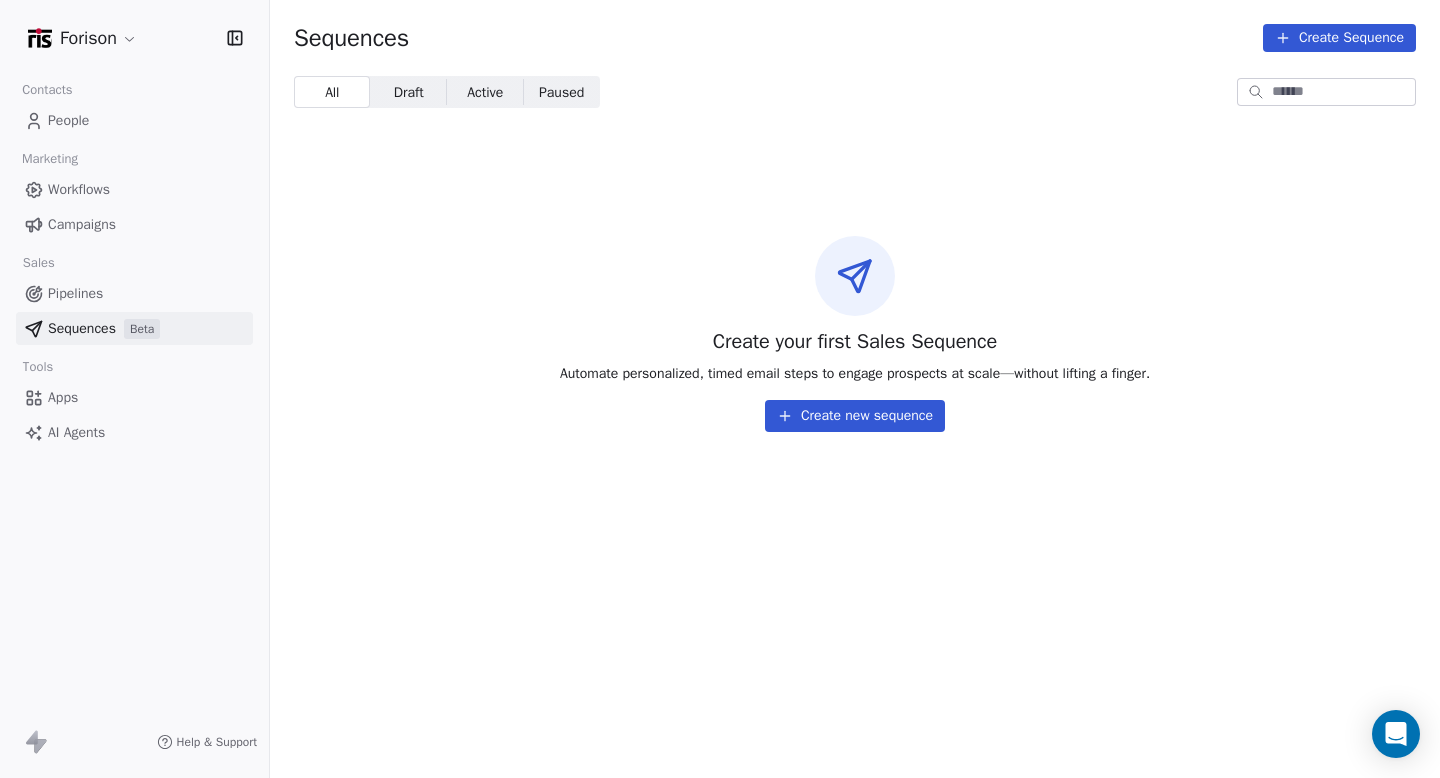 click on "Create new sequence" at bounding box center [855, 416] 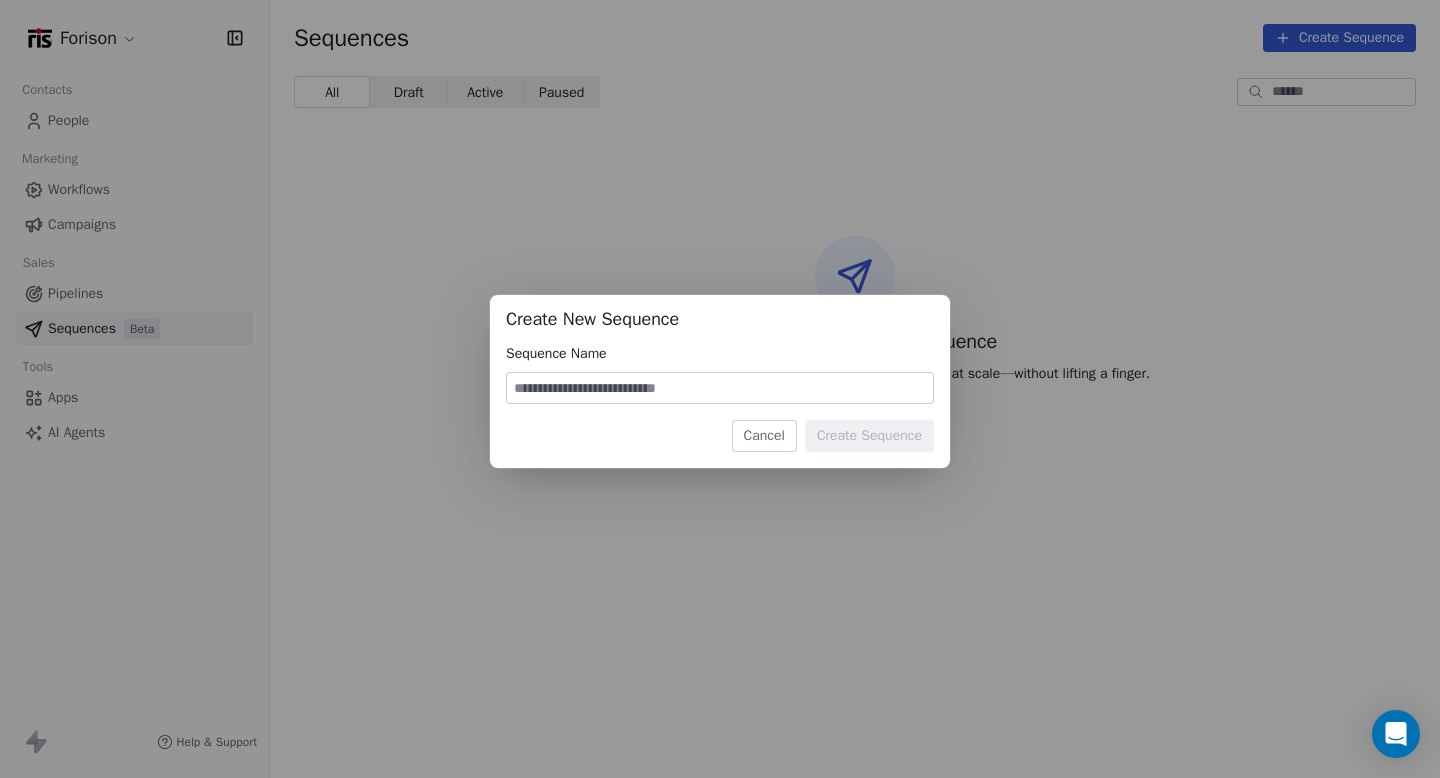click on "Cancel" at bounding box center (764, 436) 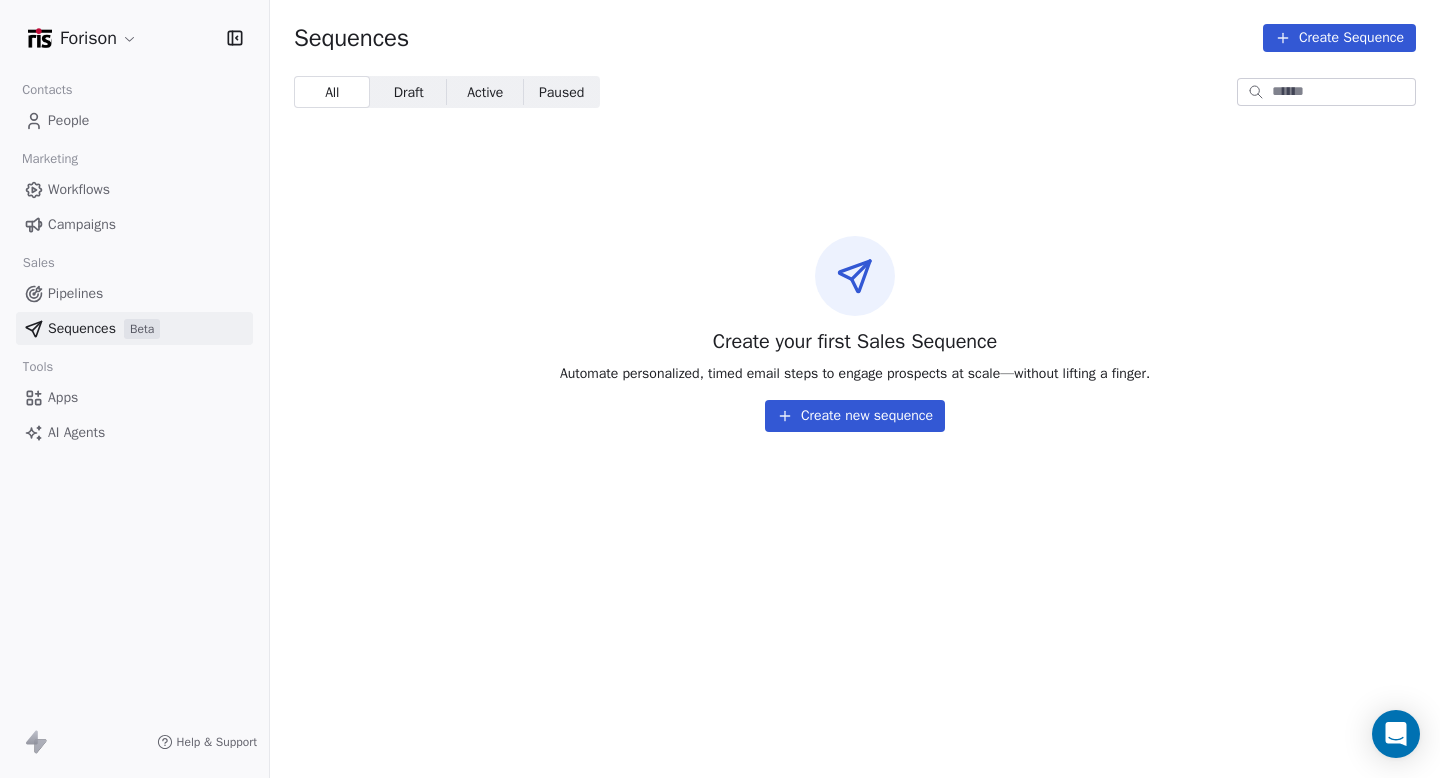 click on "Draft Draft" at bounding box center [408, 92] 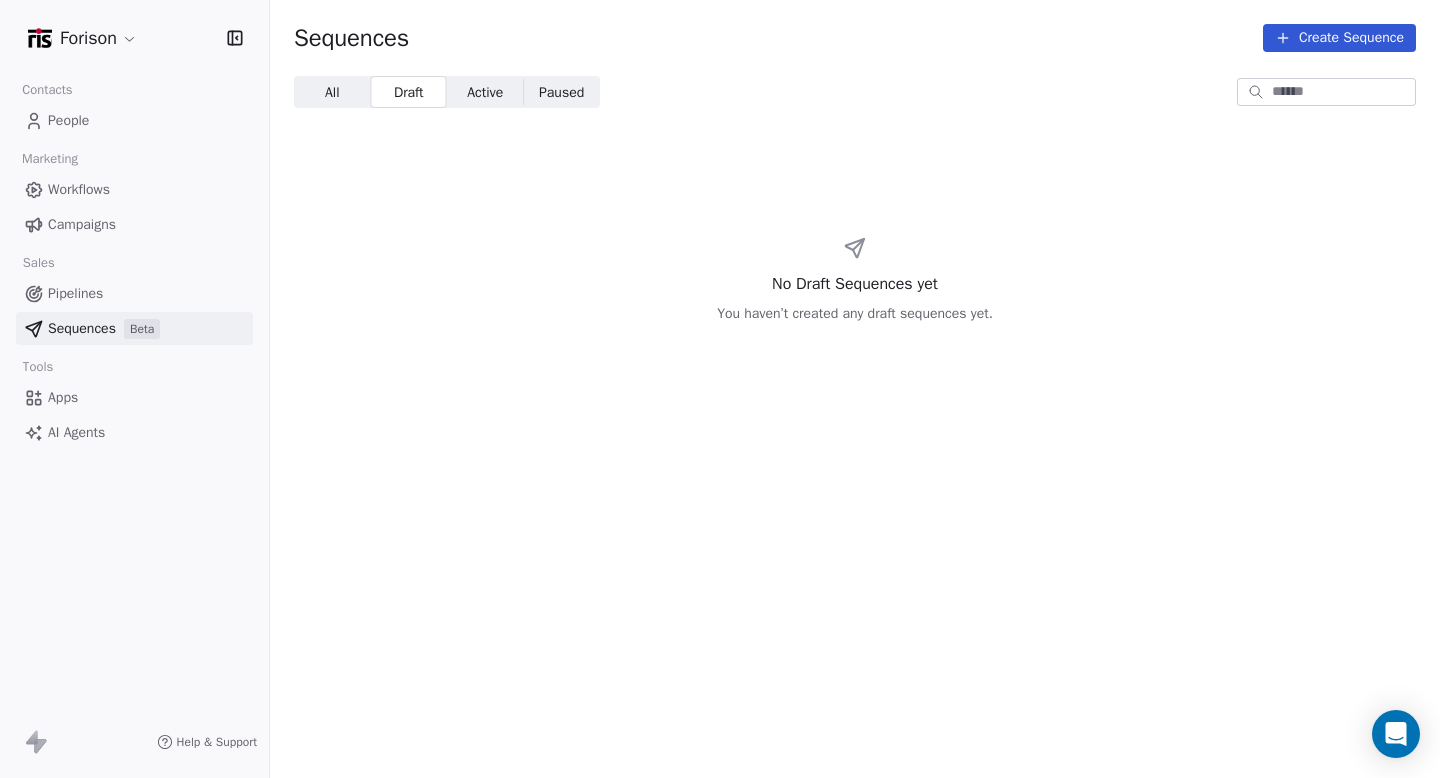 click on "Active" at bounding box center [485, 92] 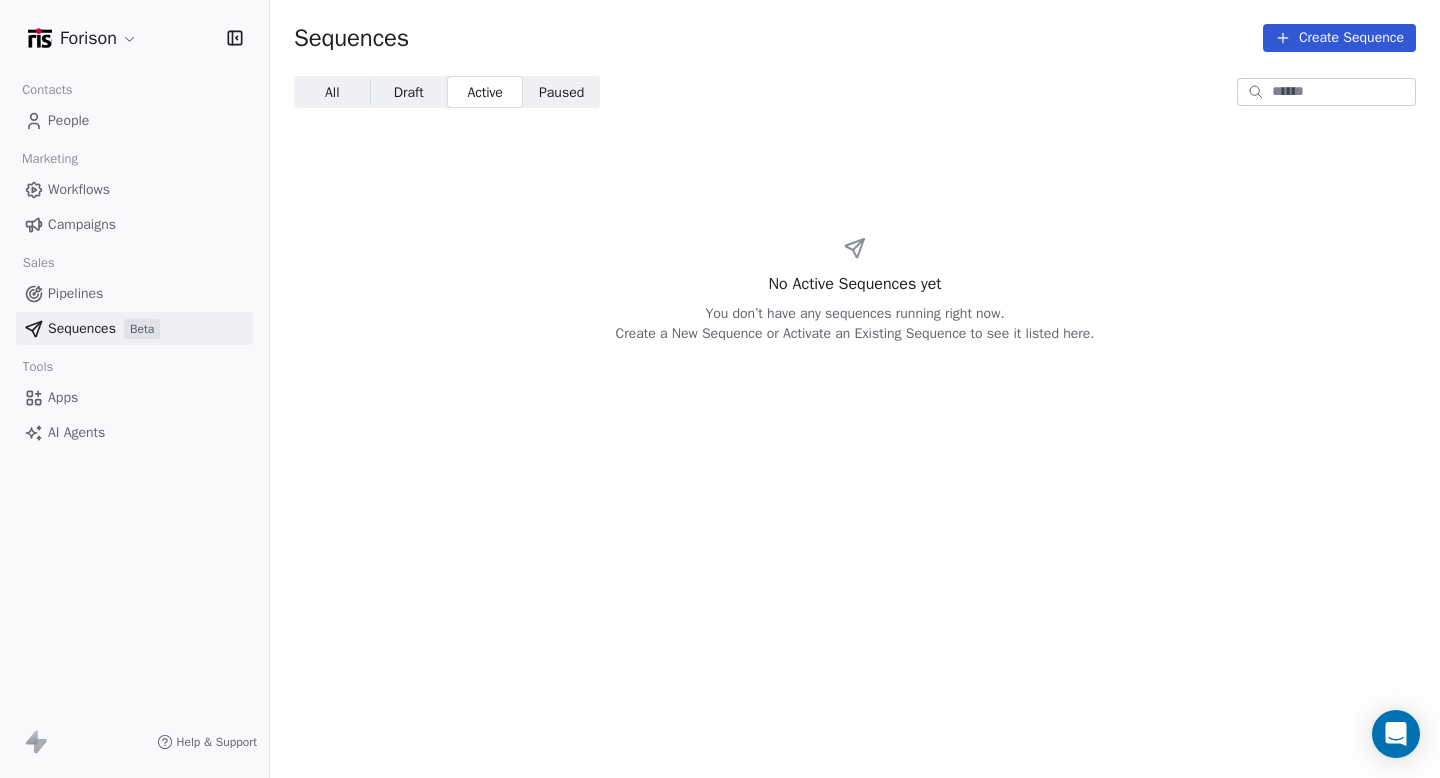 click on "Paused" at bounding box center (561, 92) 